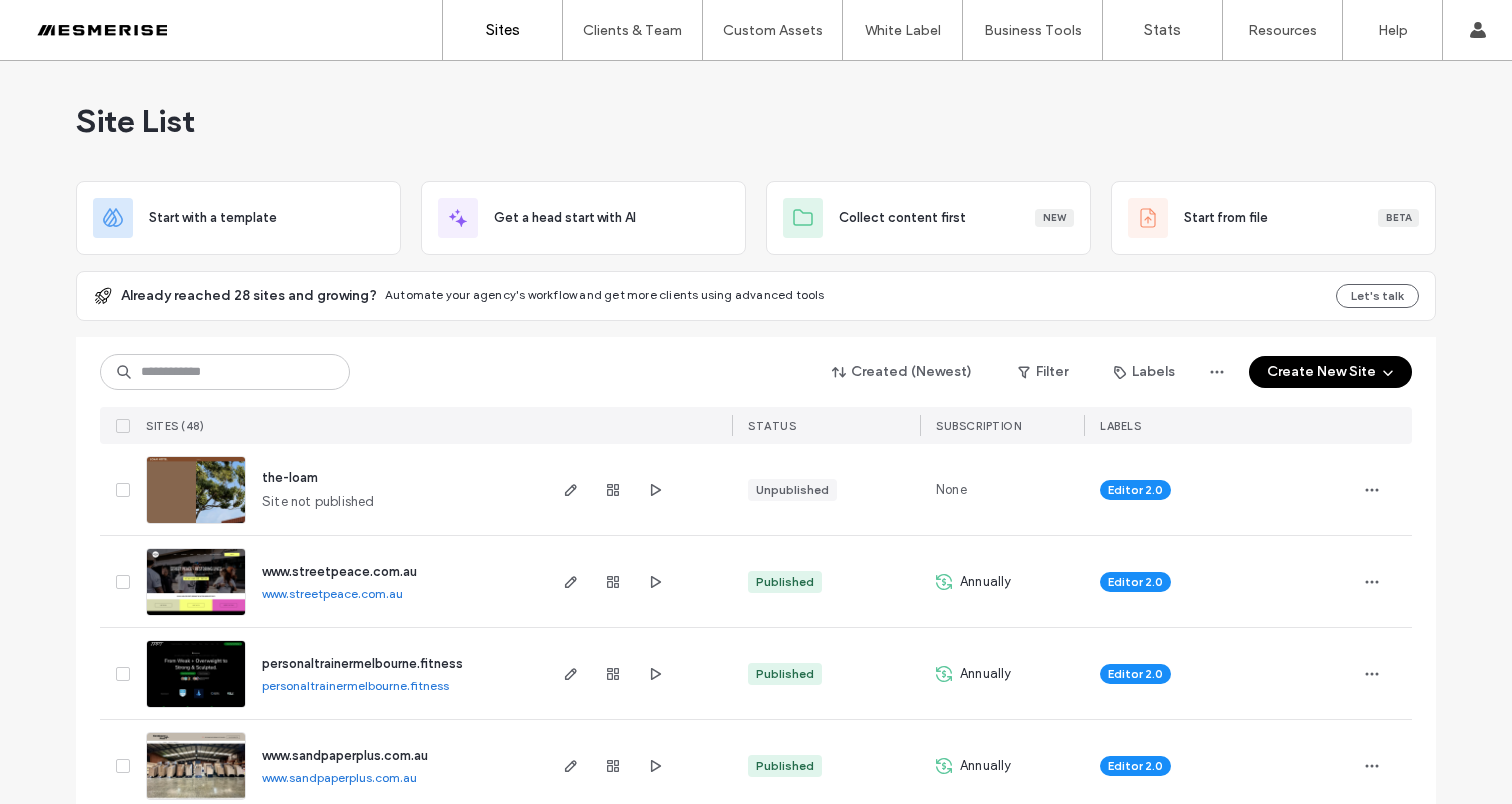 scroll, scrollTop: 0, scrollLeft: 0, axis: both 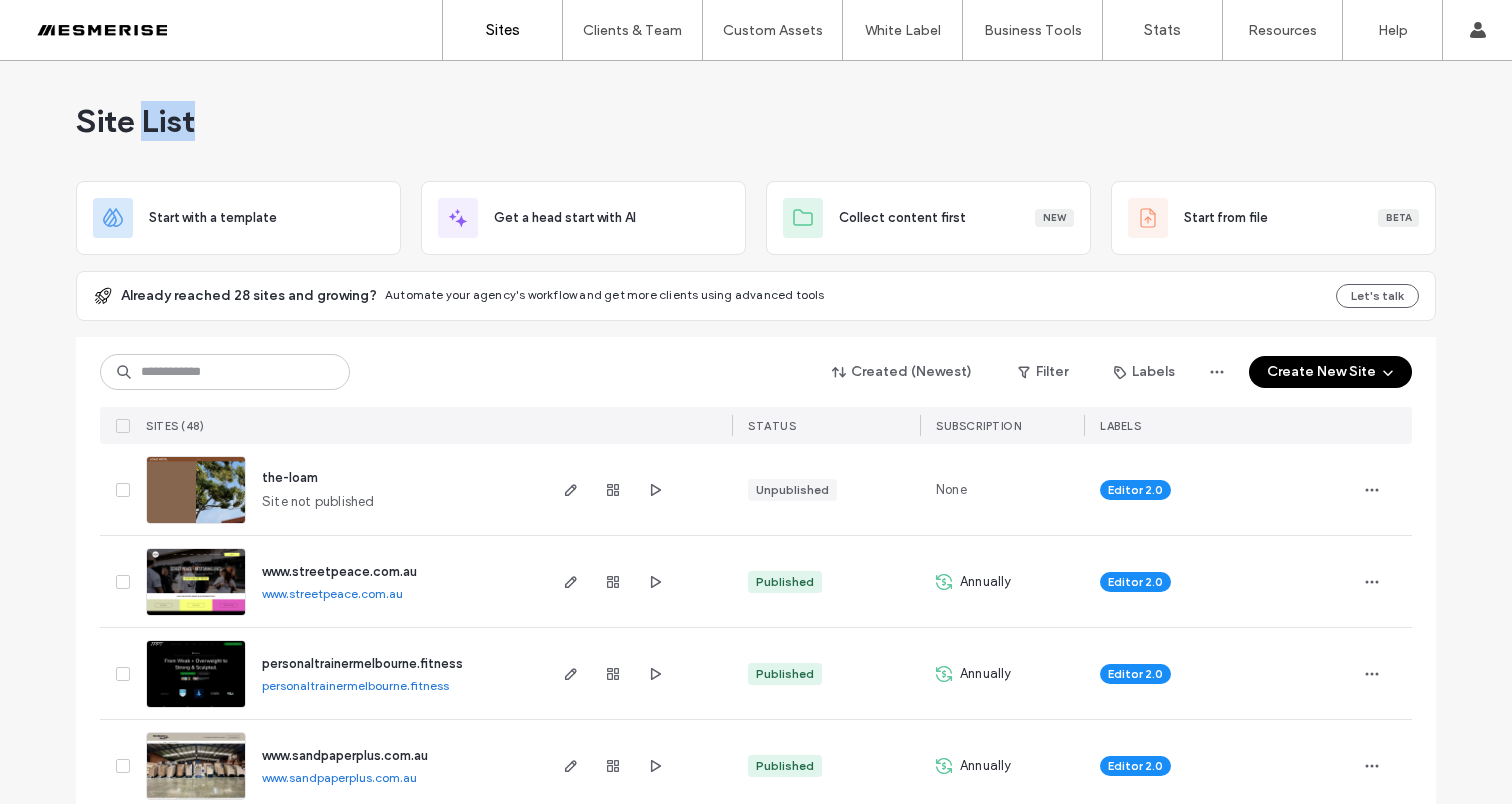 click on "Site List" at bounding box center (135, 121) 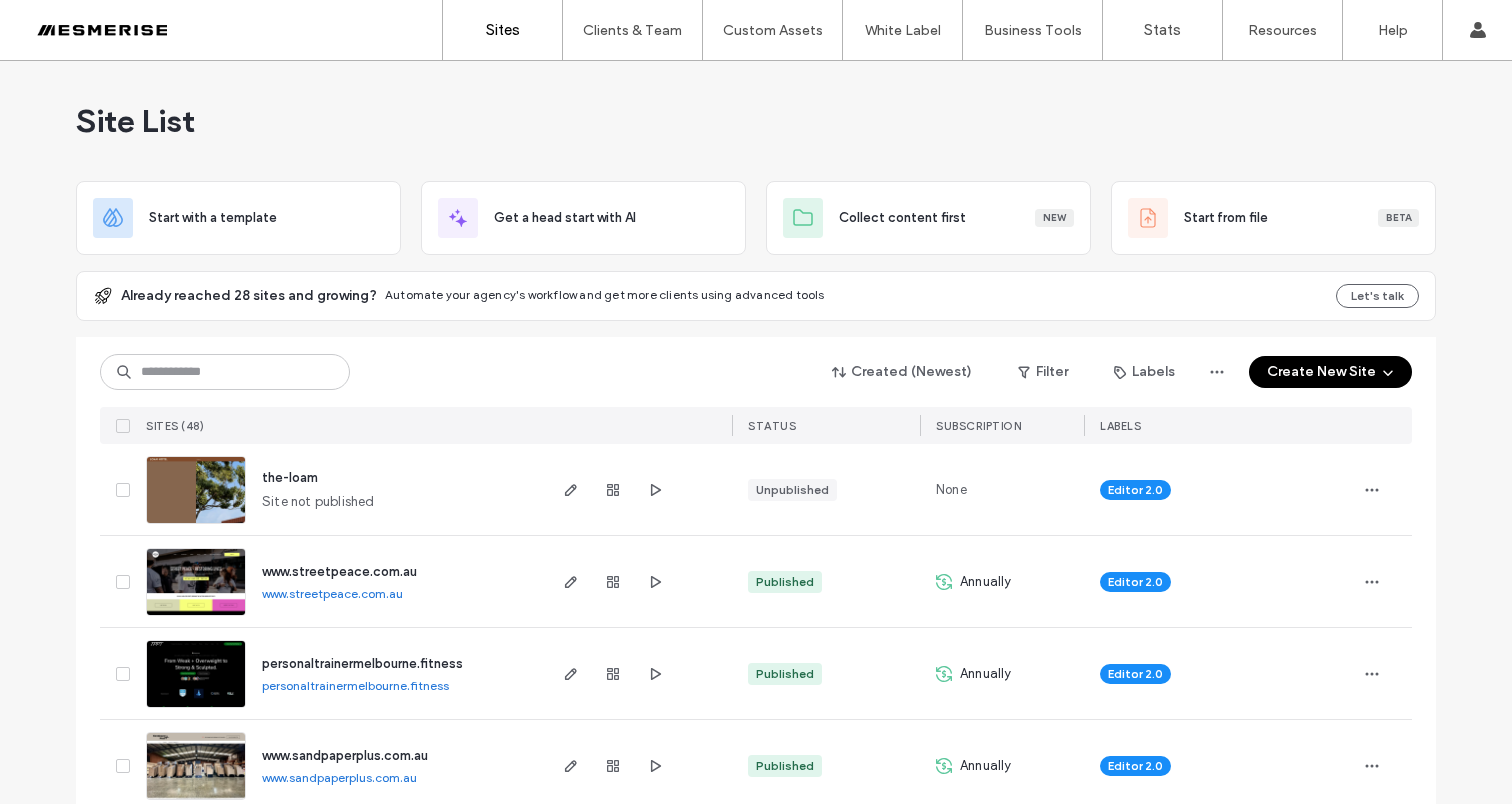 click on "Site List" at bounding box center [135, 121] 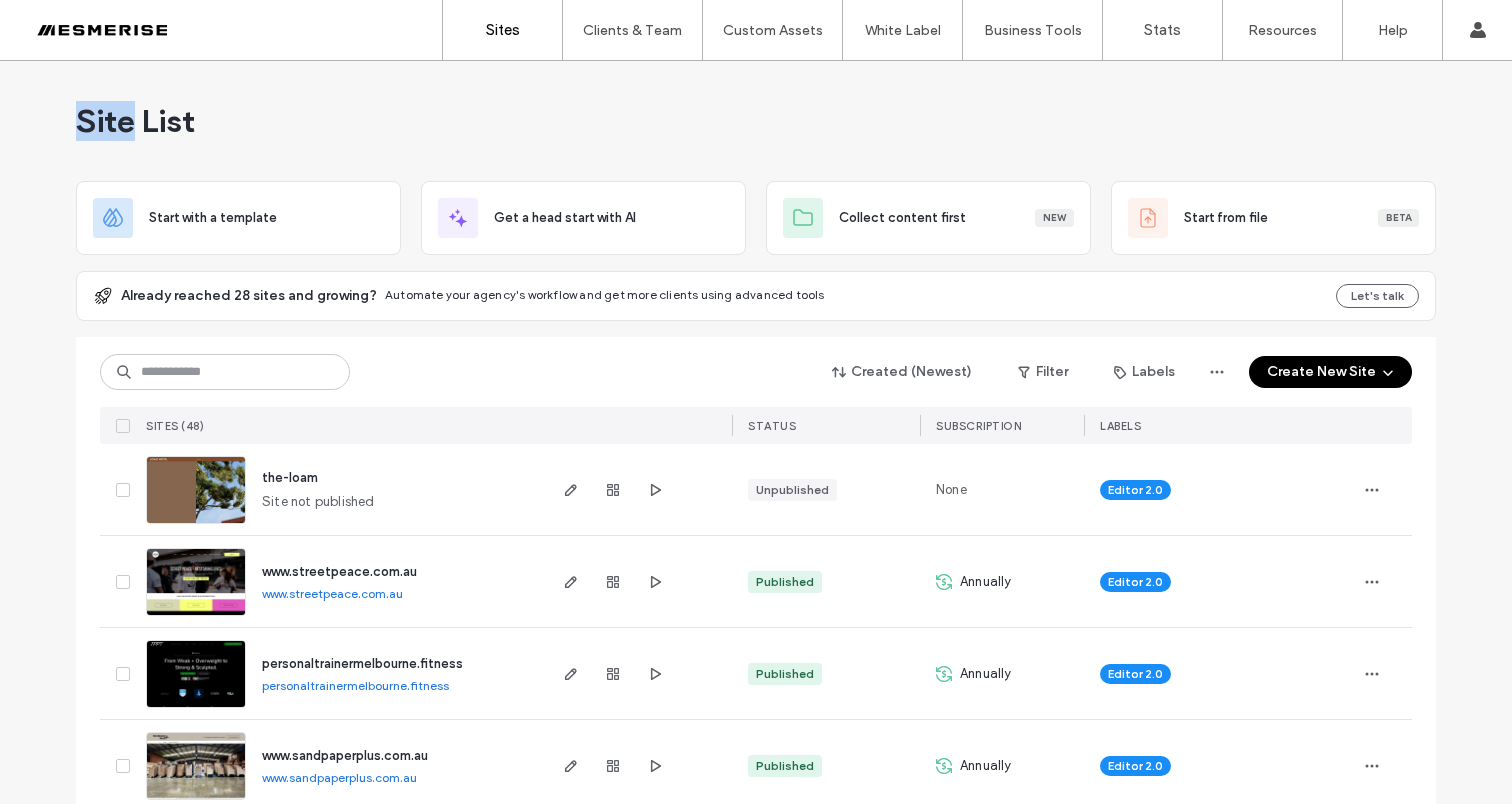 click on "Site List" at bounding box center (135, 121) 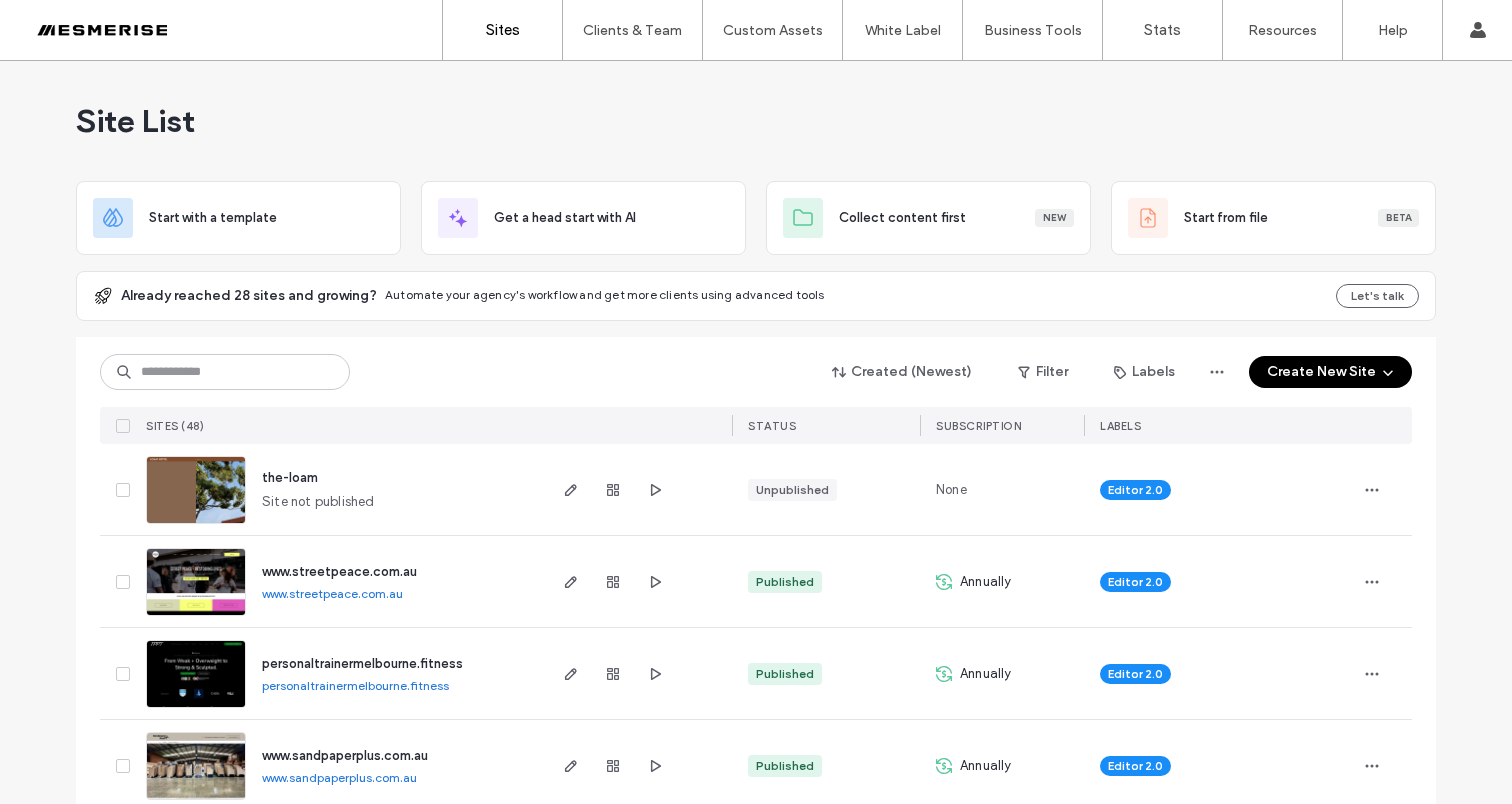click on "Site List" at bounding box center (135, 121) 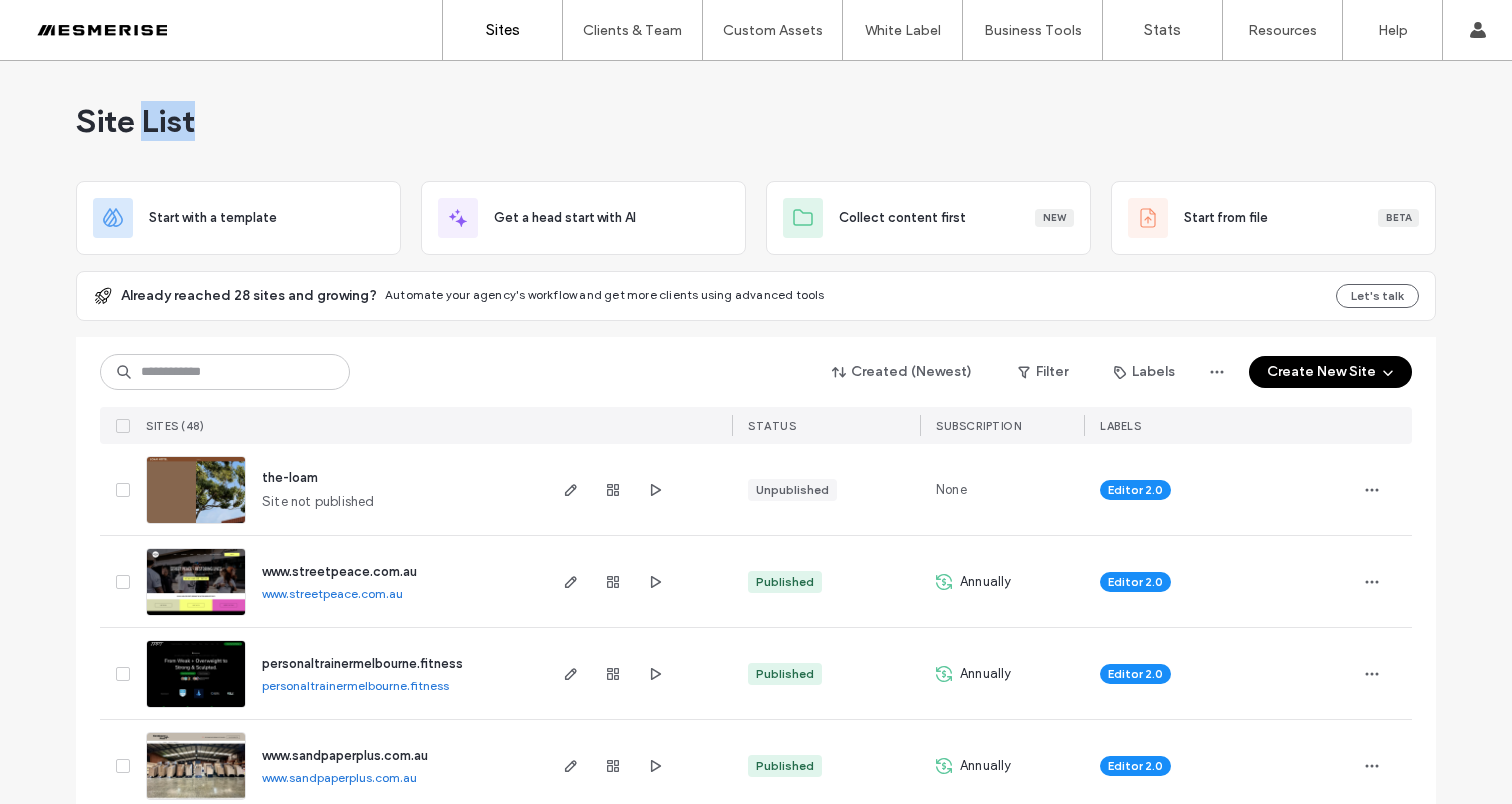 click on "Site List" at bounding box center [135, 121] 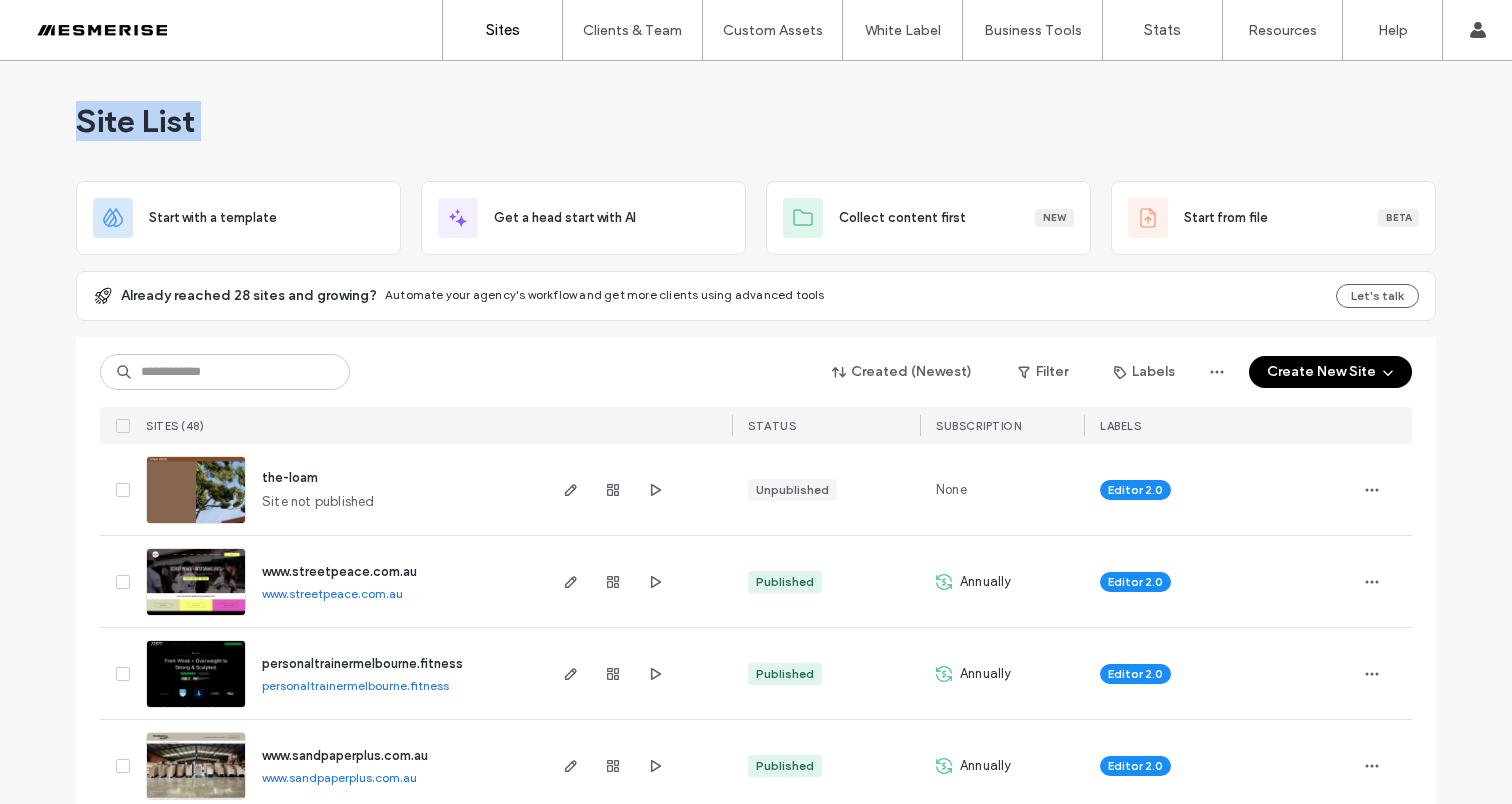 click on "Site List" at bounding box center [135, 121] 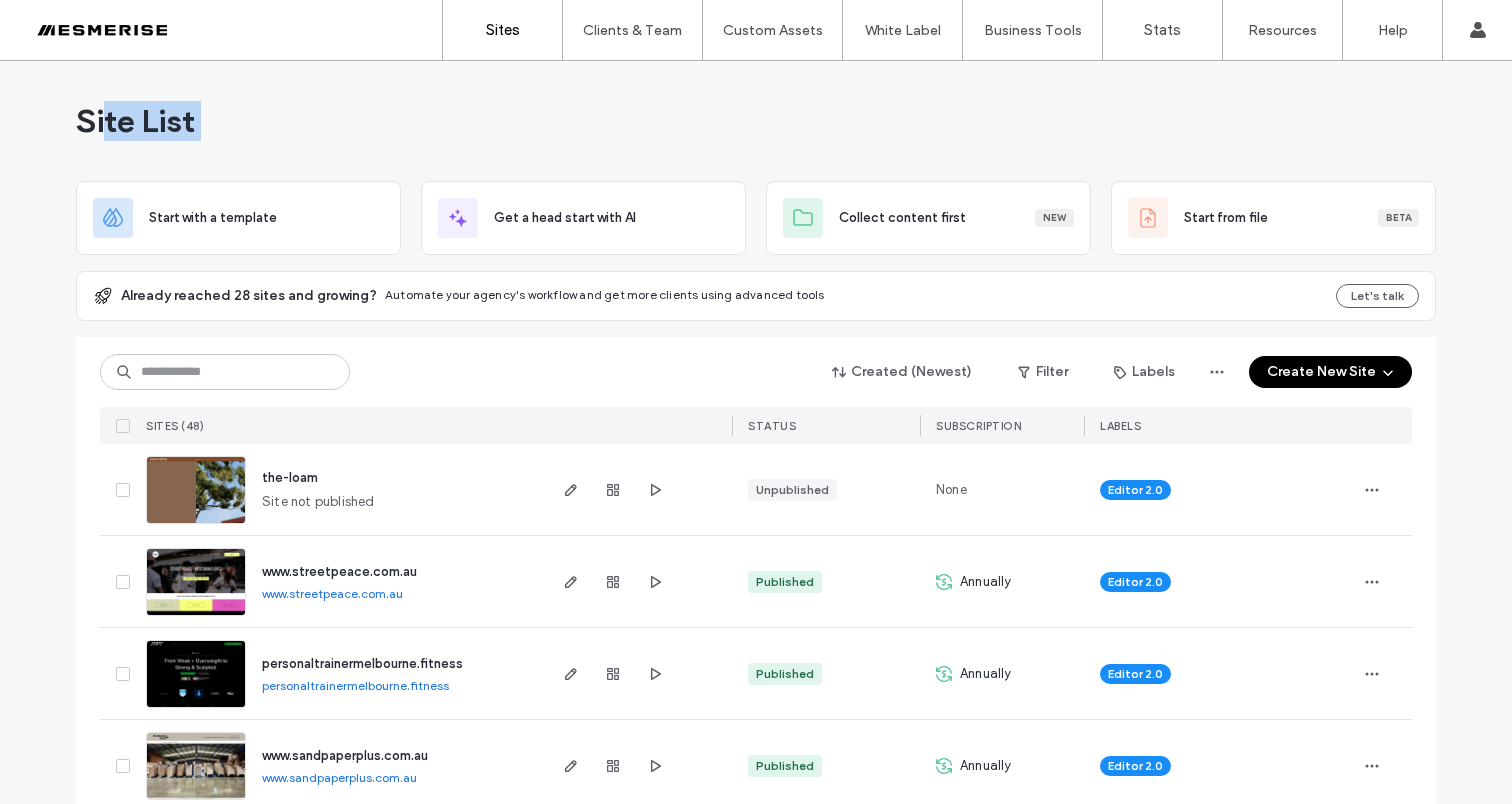 click on "Site List" at bounding box center (135, 121) 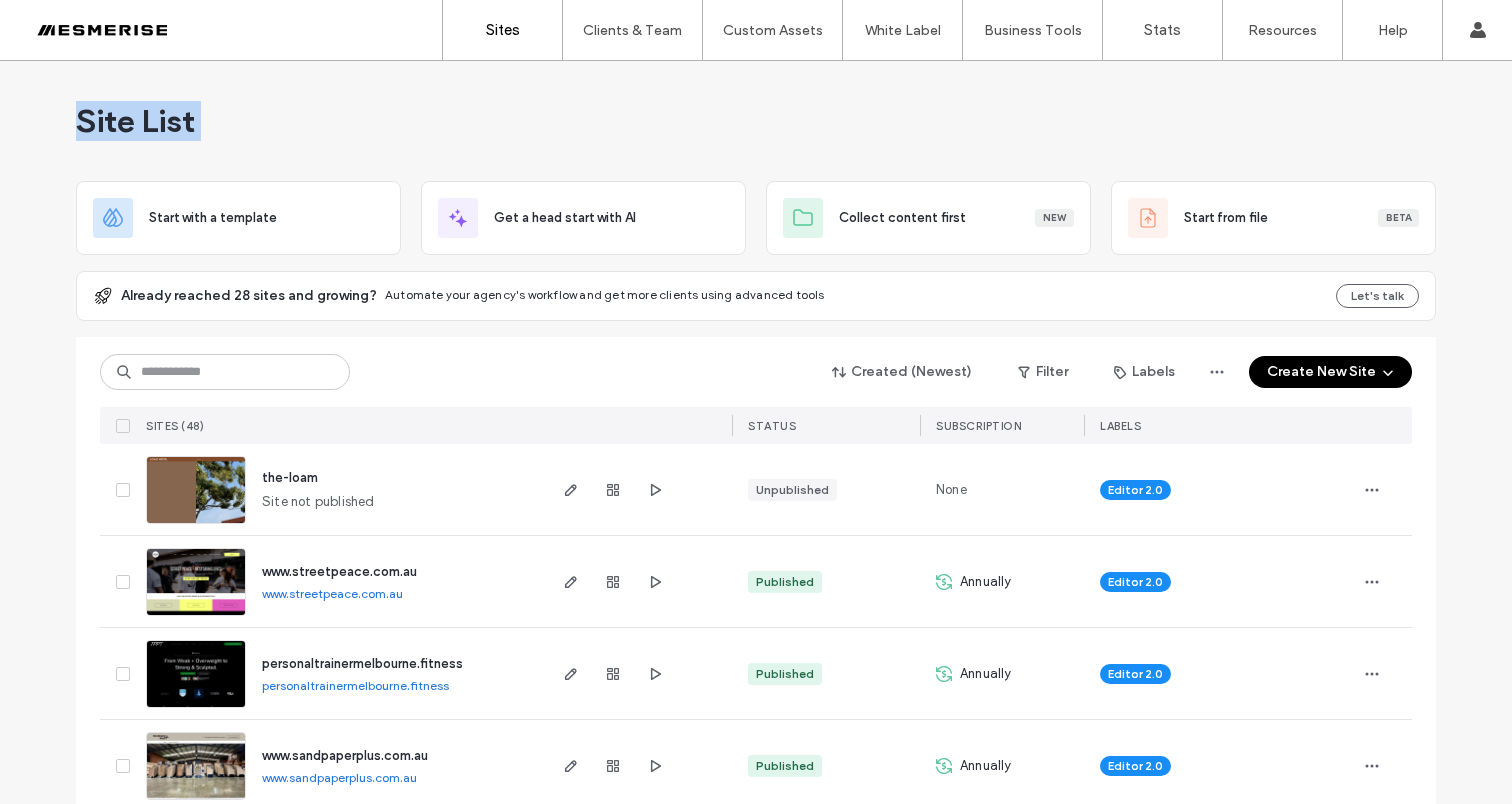 click on "Site List" at bounding box center [135, 121] 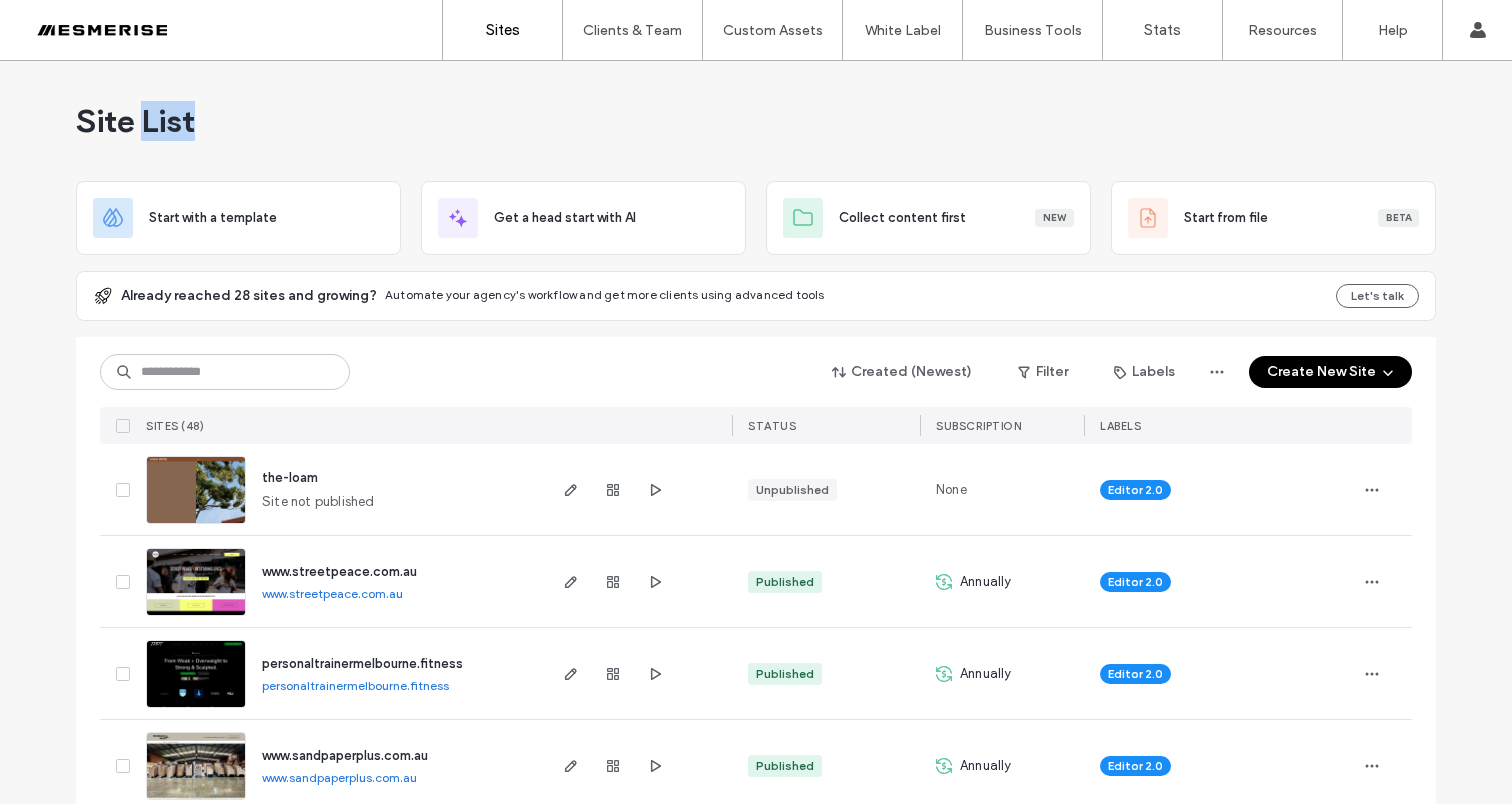 click on "Site List" at bounding box center [135, 121] 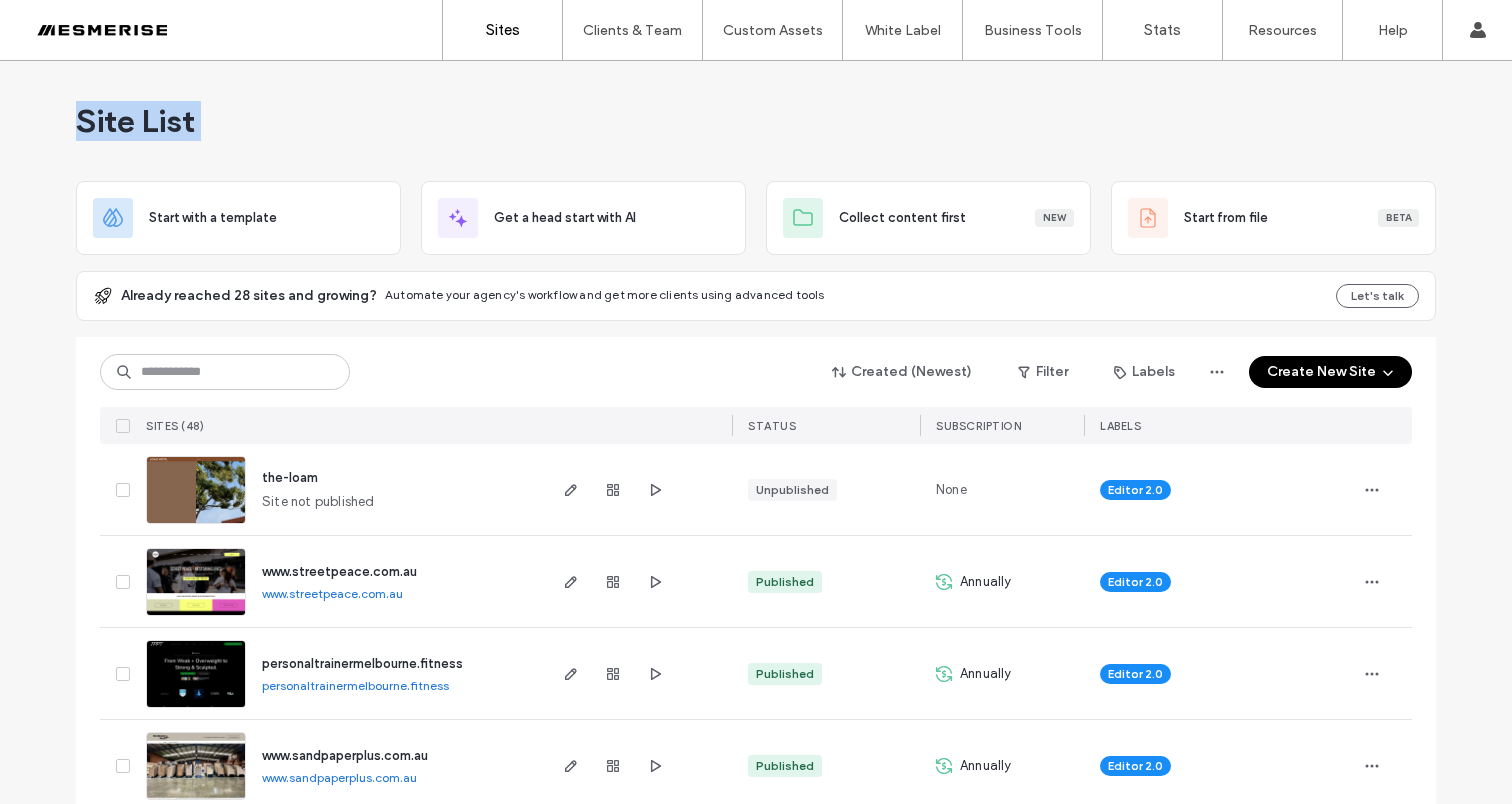 click on "Site List" at bounding box center [135, 121] 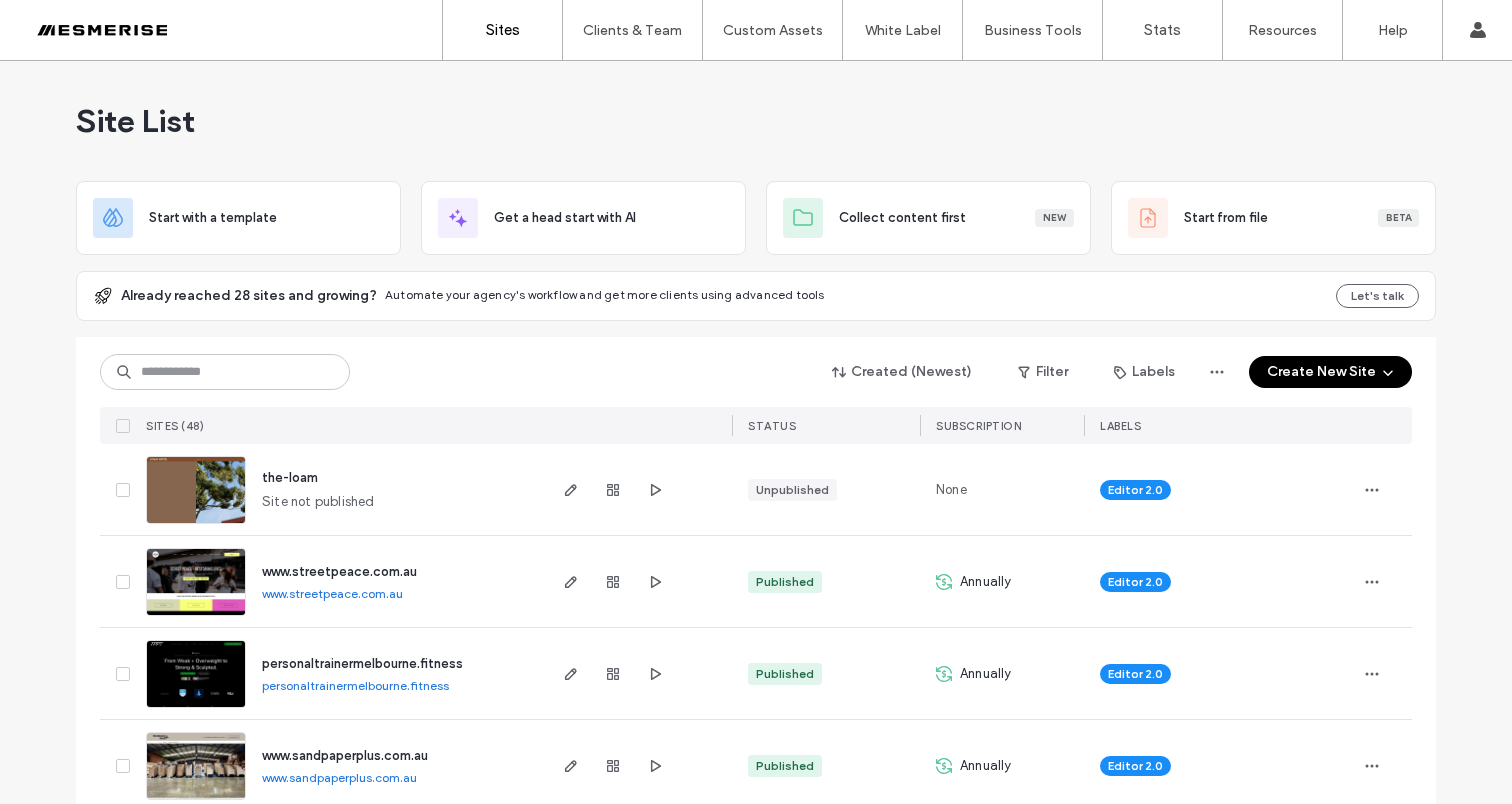 click on "Site List" at bounding box center [756, 121] 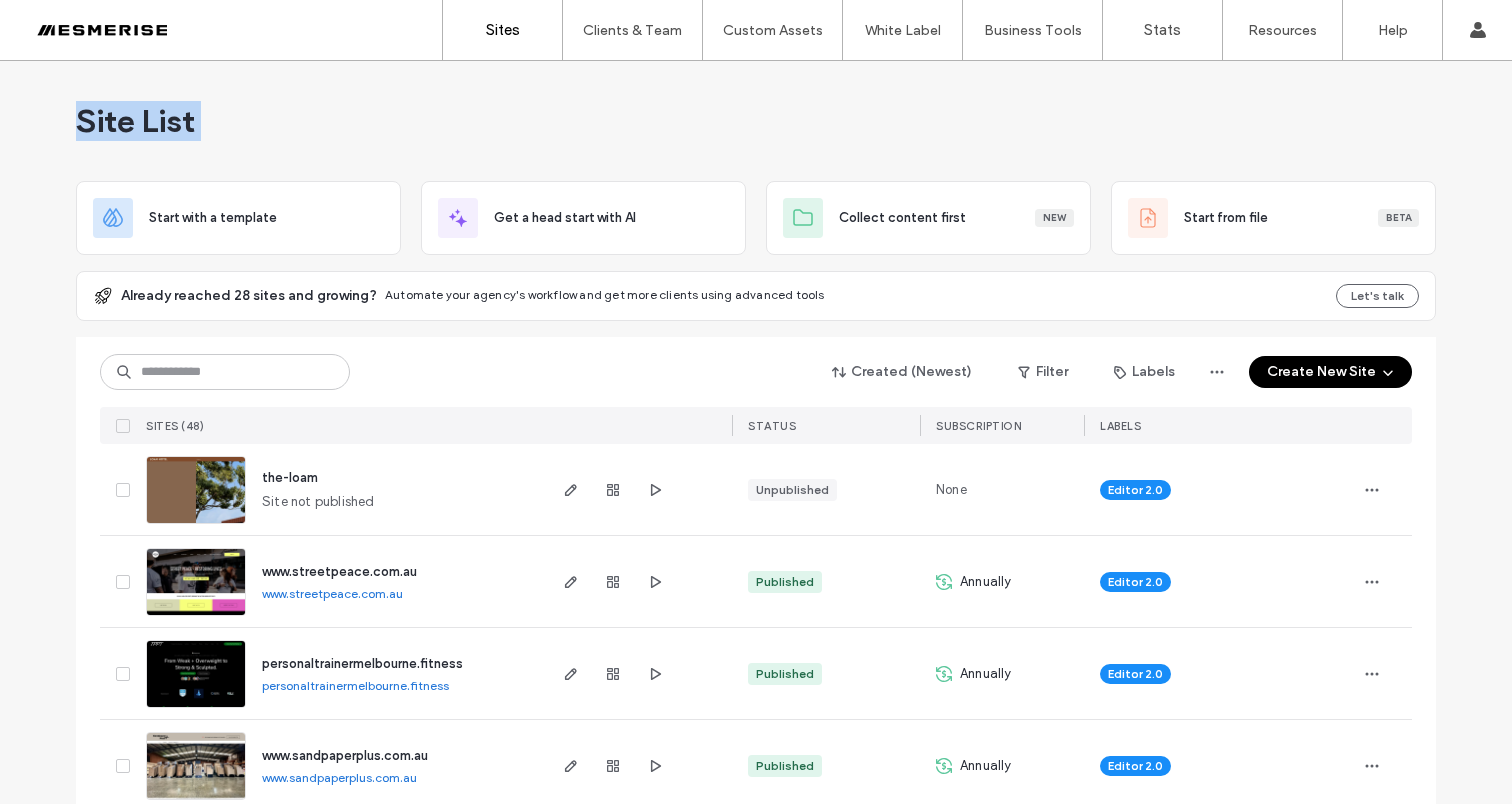 click on "Site List" at bounding box center (756, 121) 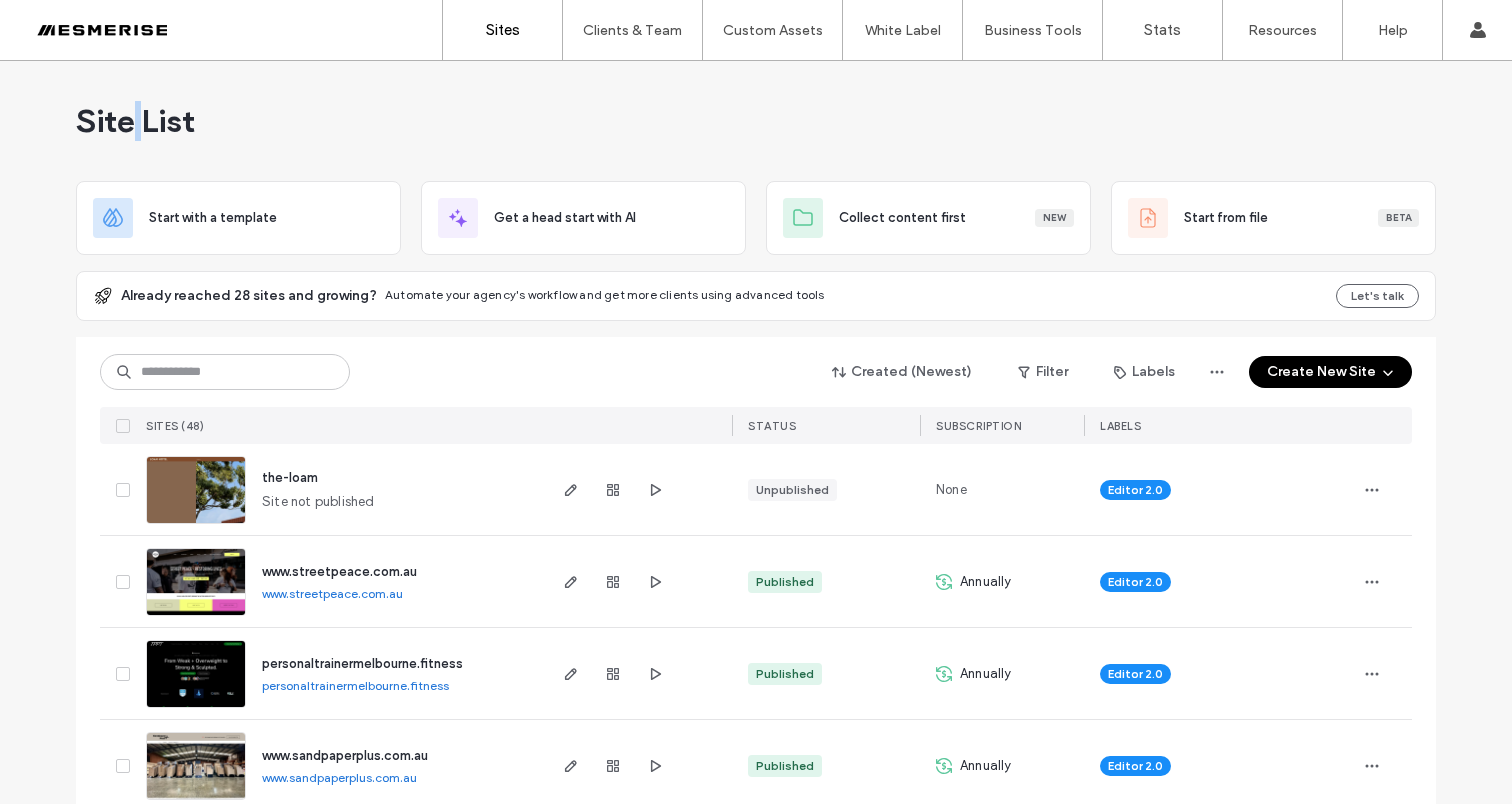 click on "Site List" at bounding box center (135, 121) 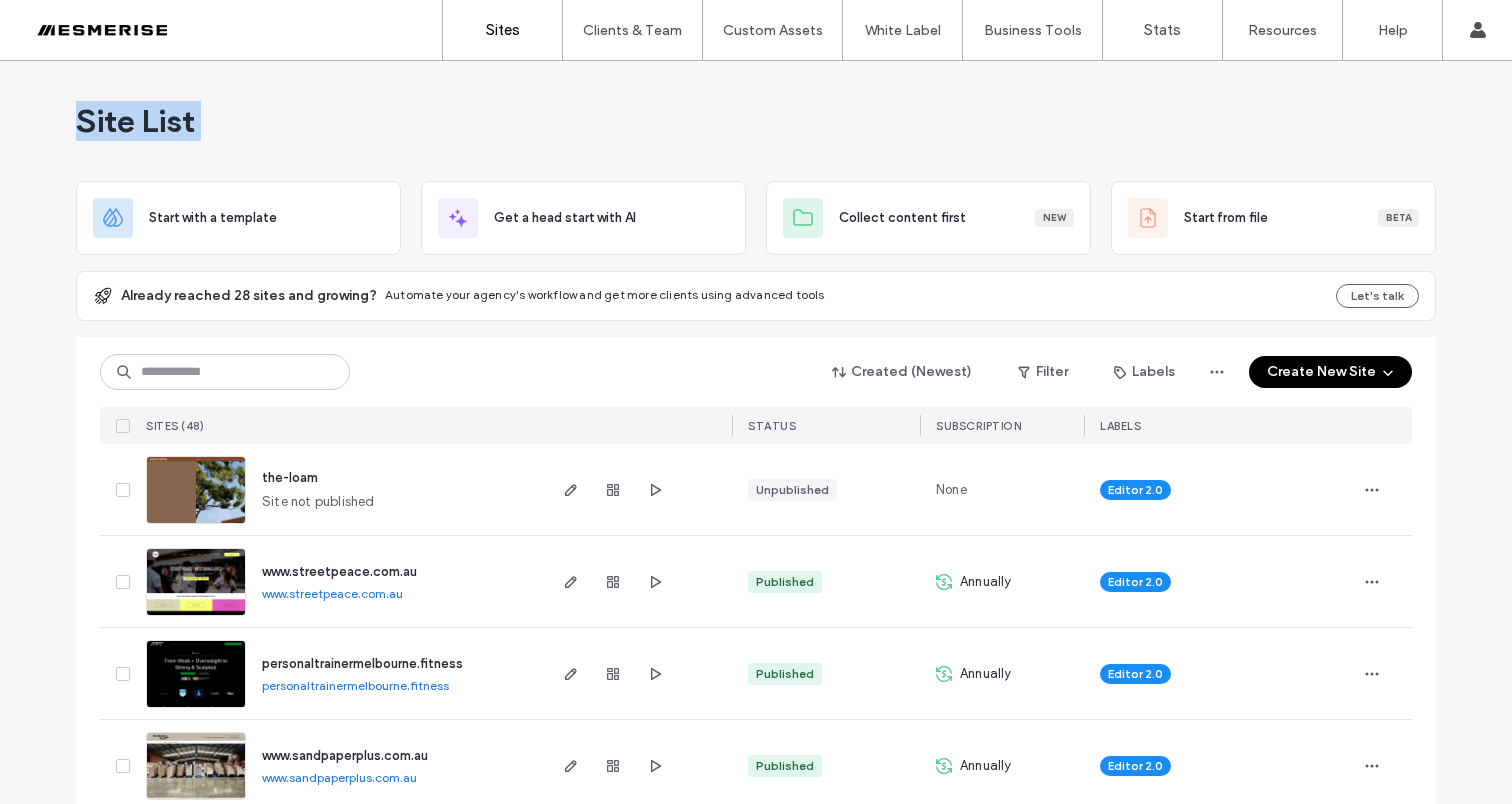 click on "Site List" at bounding box center (135, 121) 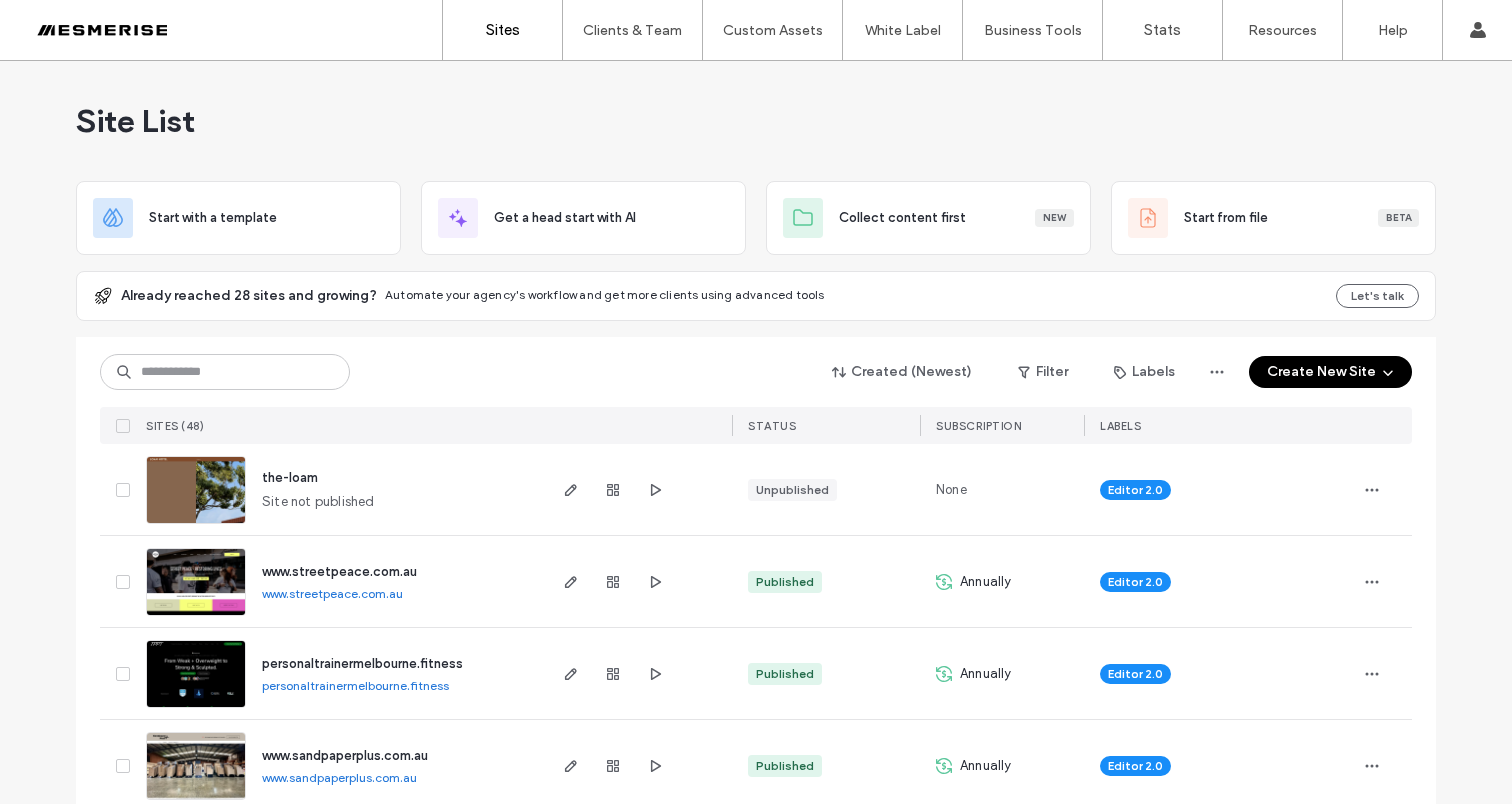 click on "Site List" at bounding box center [756, 121] 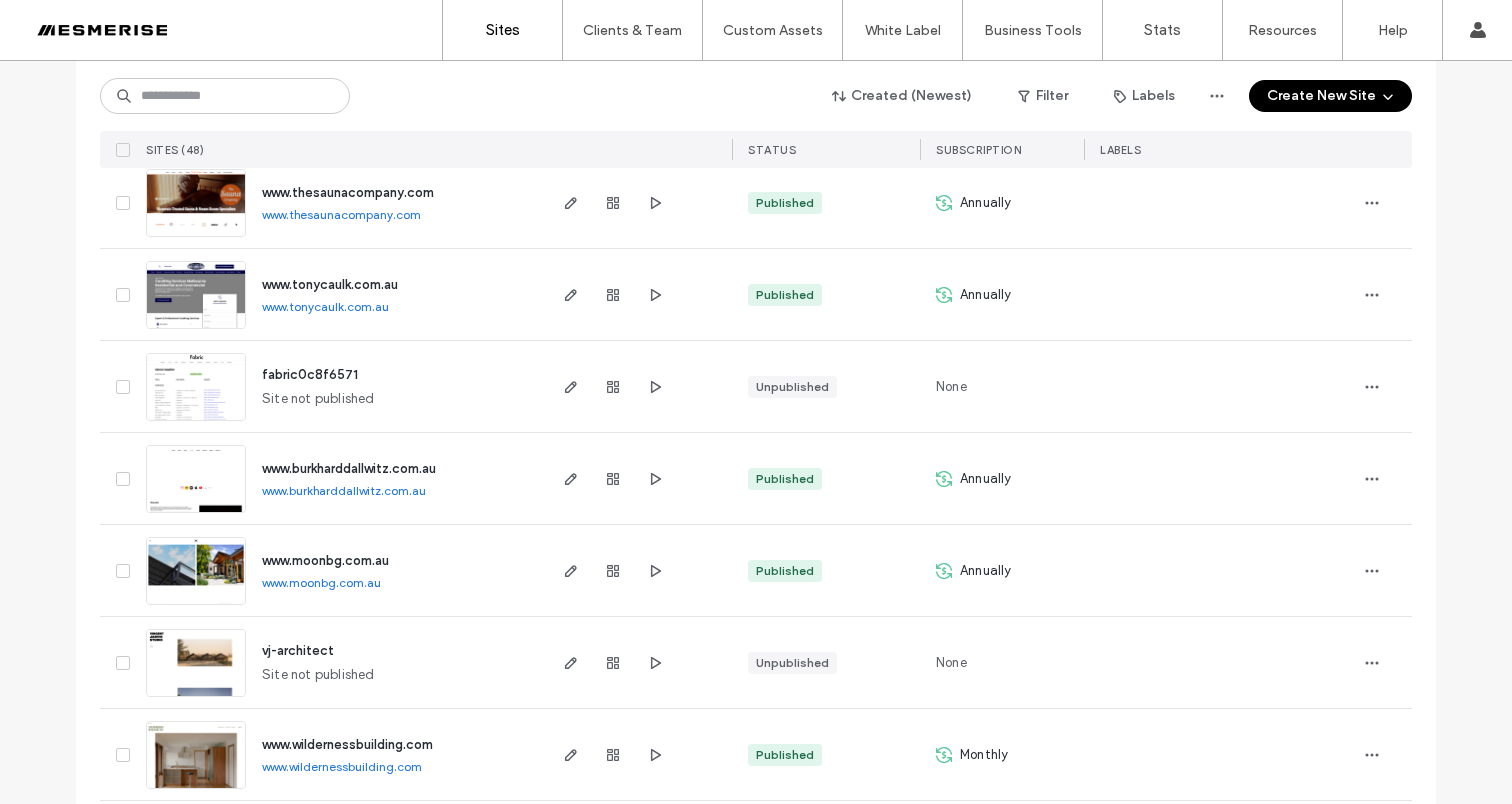 scroll, scrollTop: 4080, scrollLeft: 0, axis: vertical 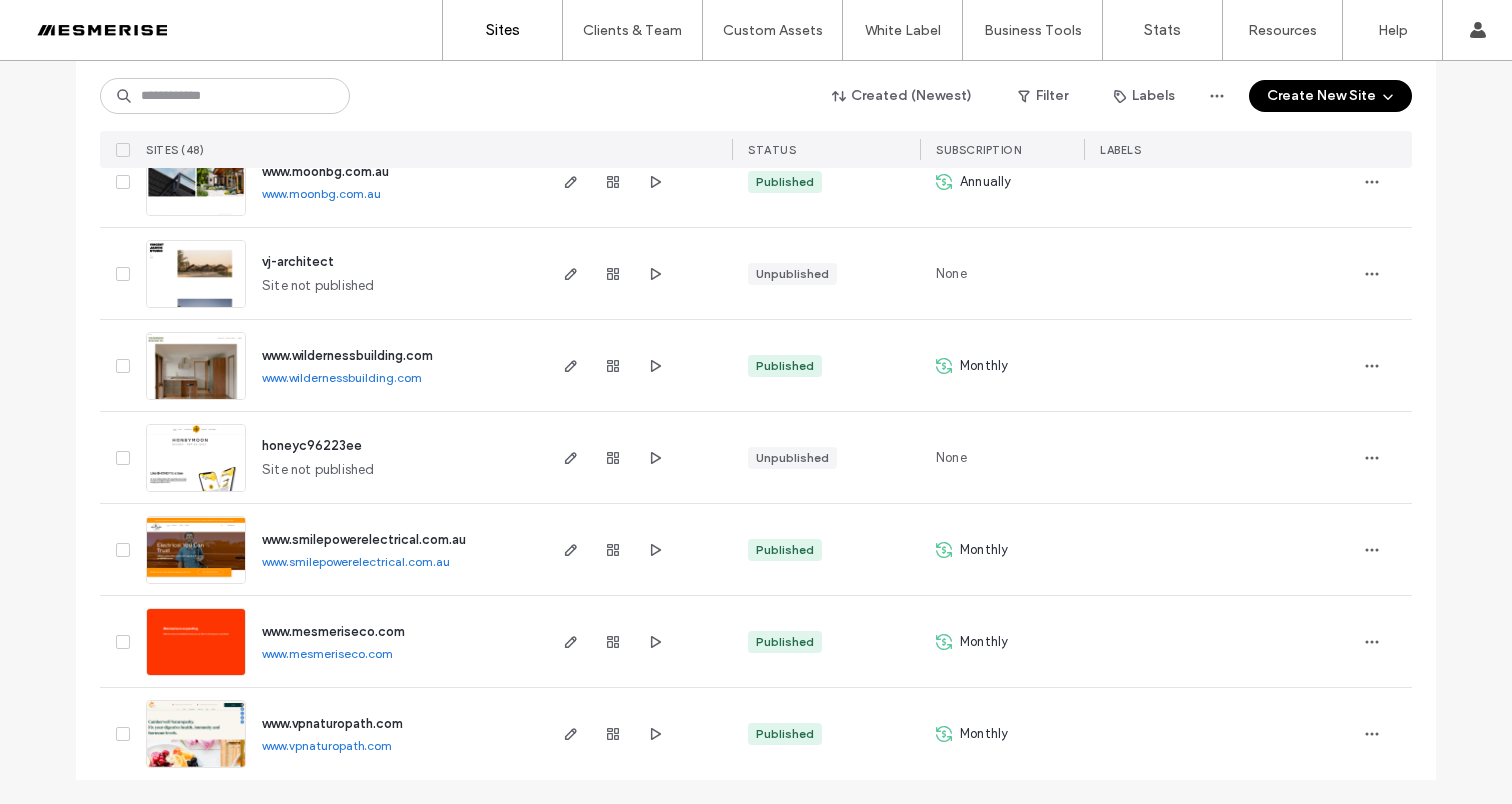 click on "www.mesmeriseco.com" at bounding box center (333, 631) 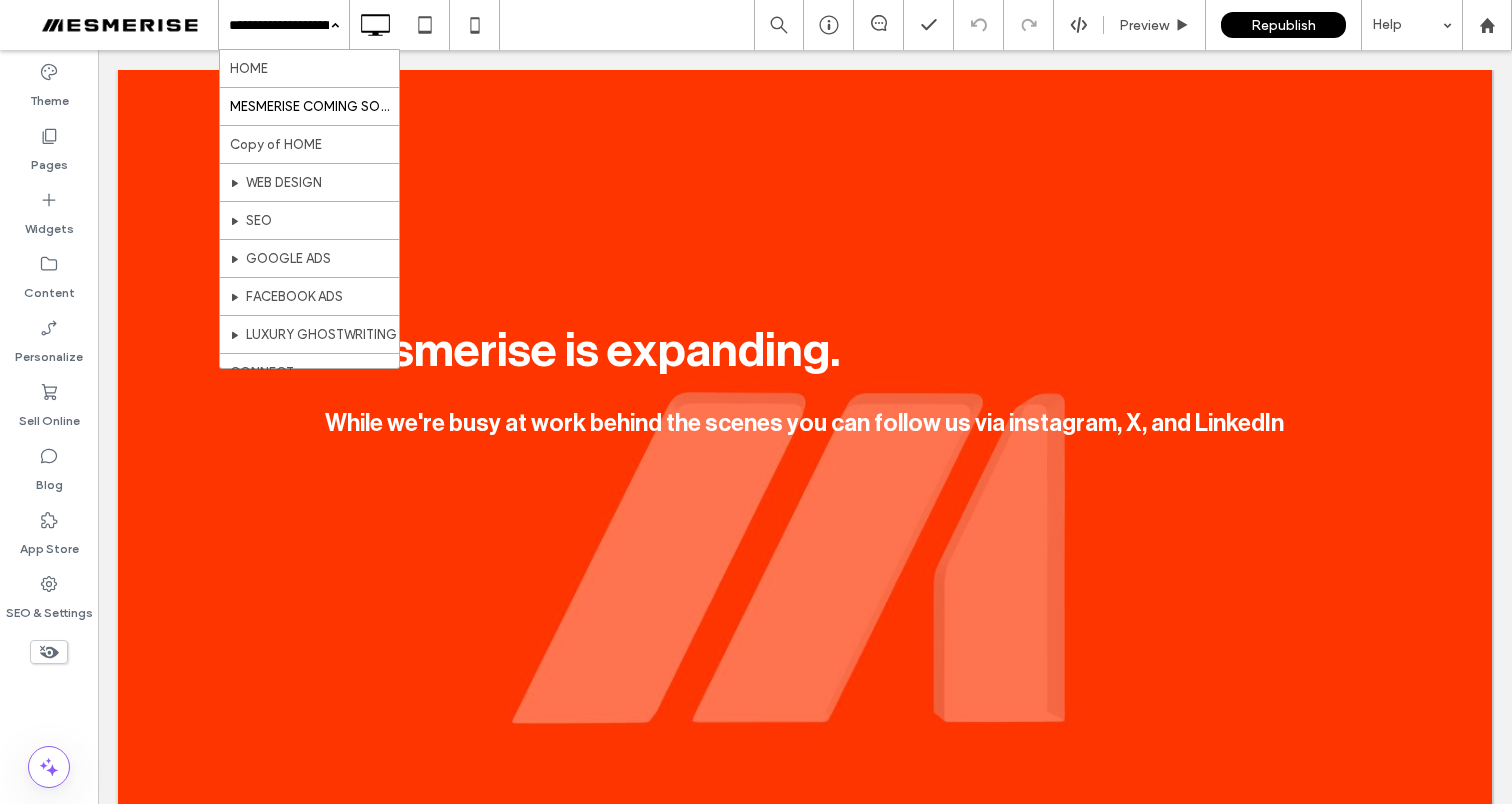 scroll, scrollTop: 0, scrollLeft: 0, axis: both 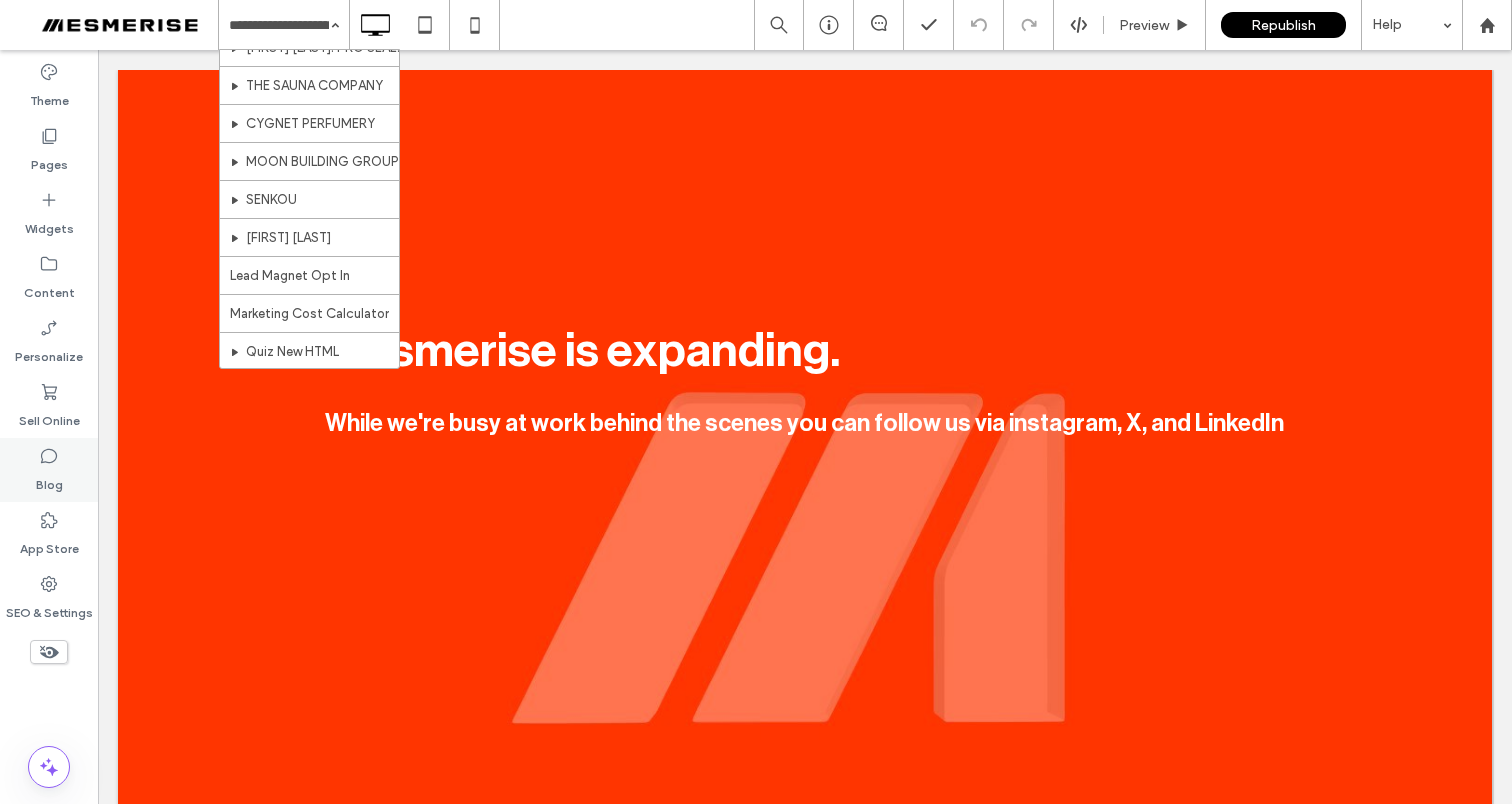 click on "Blog" at bounding box center [49, 480] 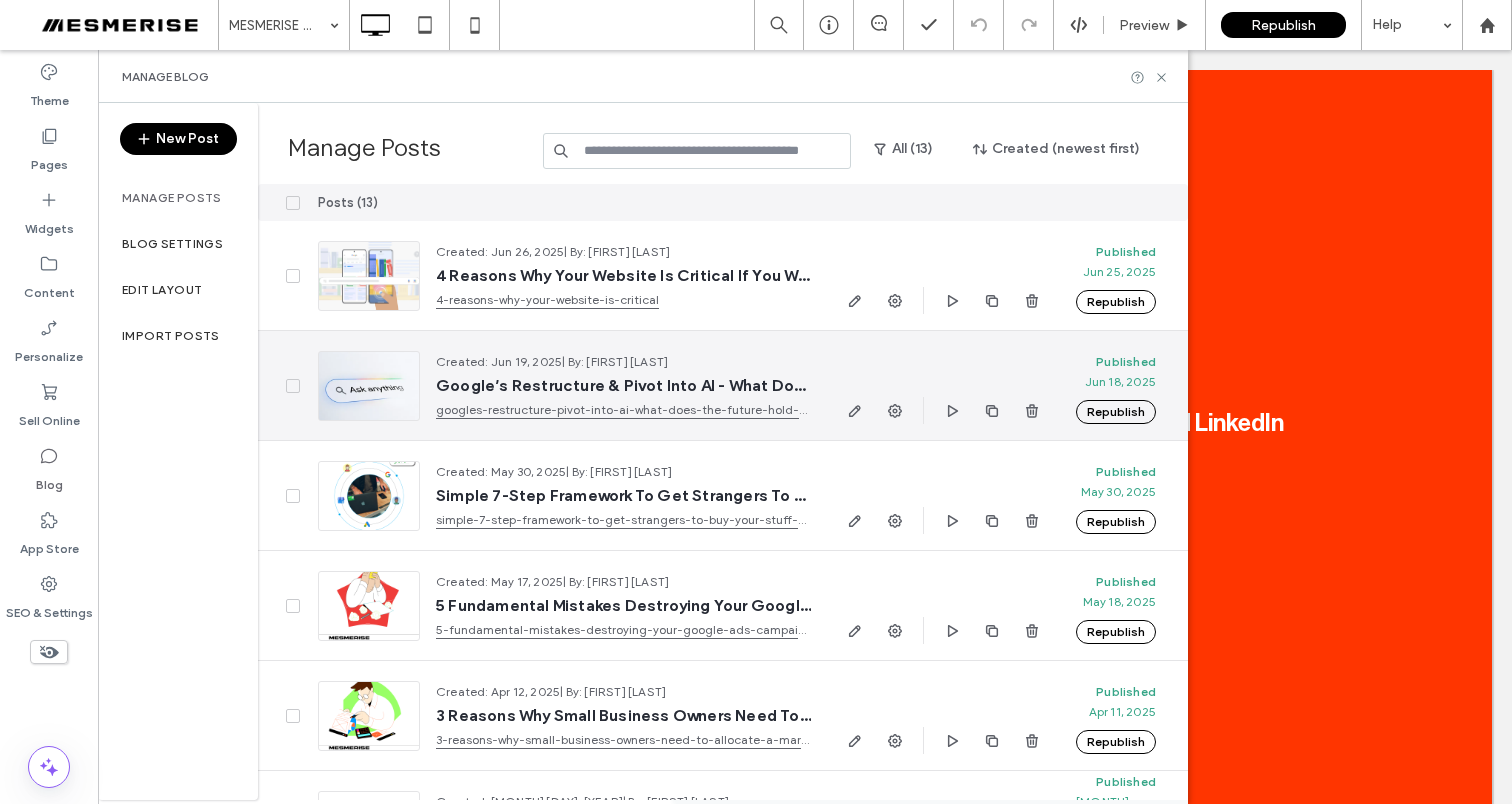 scroll, scrollTop: 862, scrollLeft: 0, axis: vertical 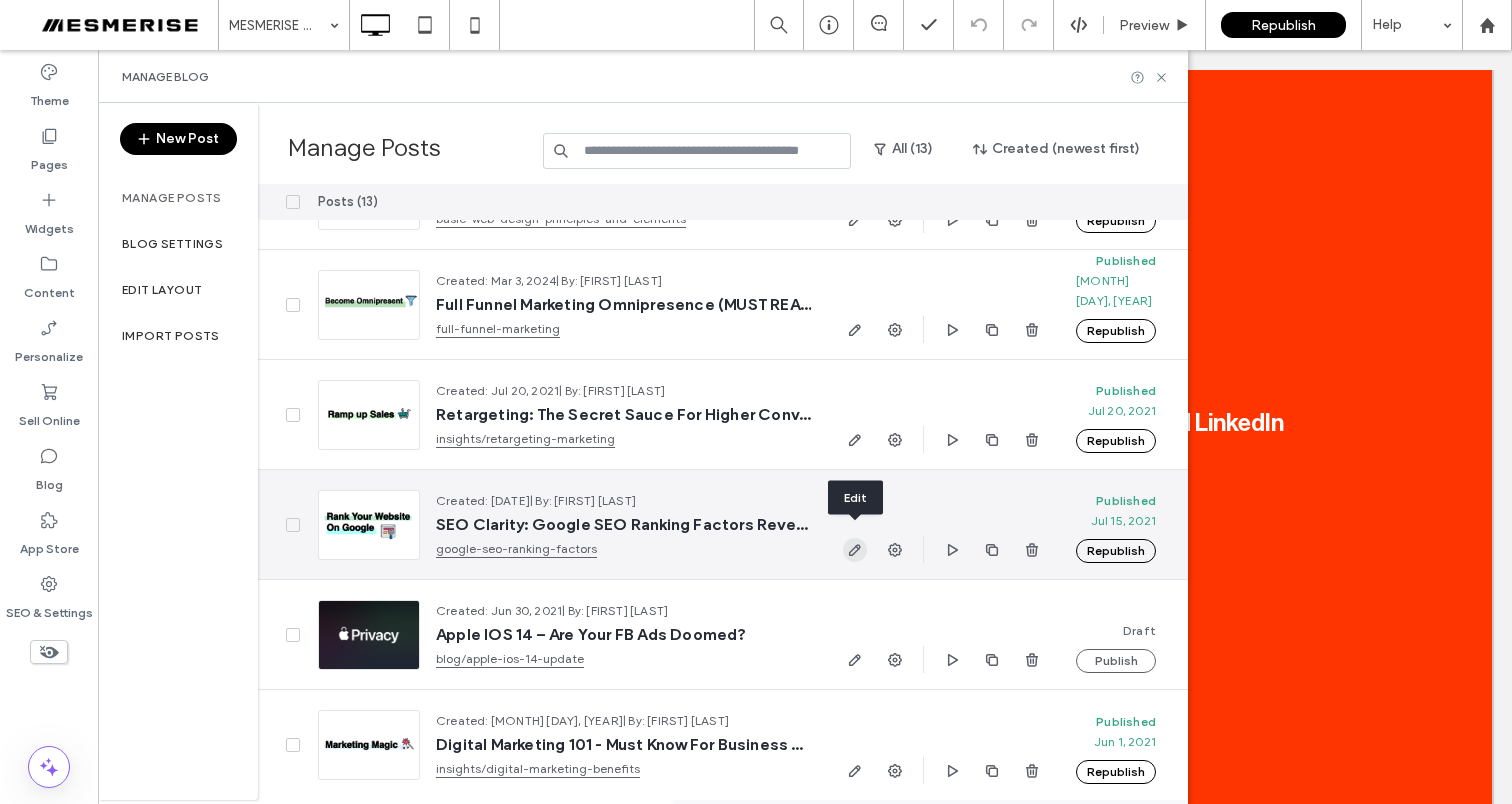 click 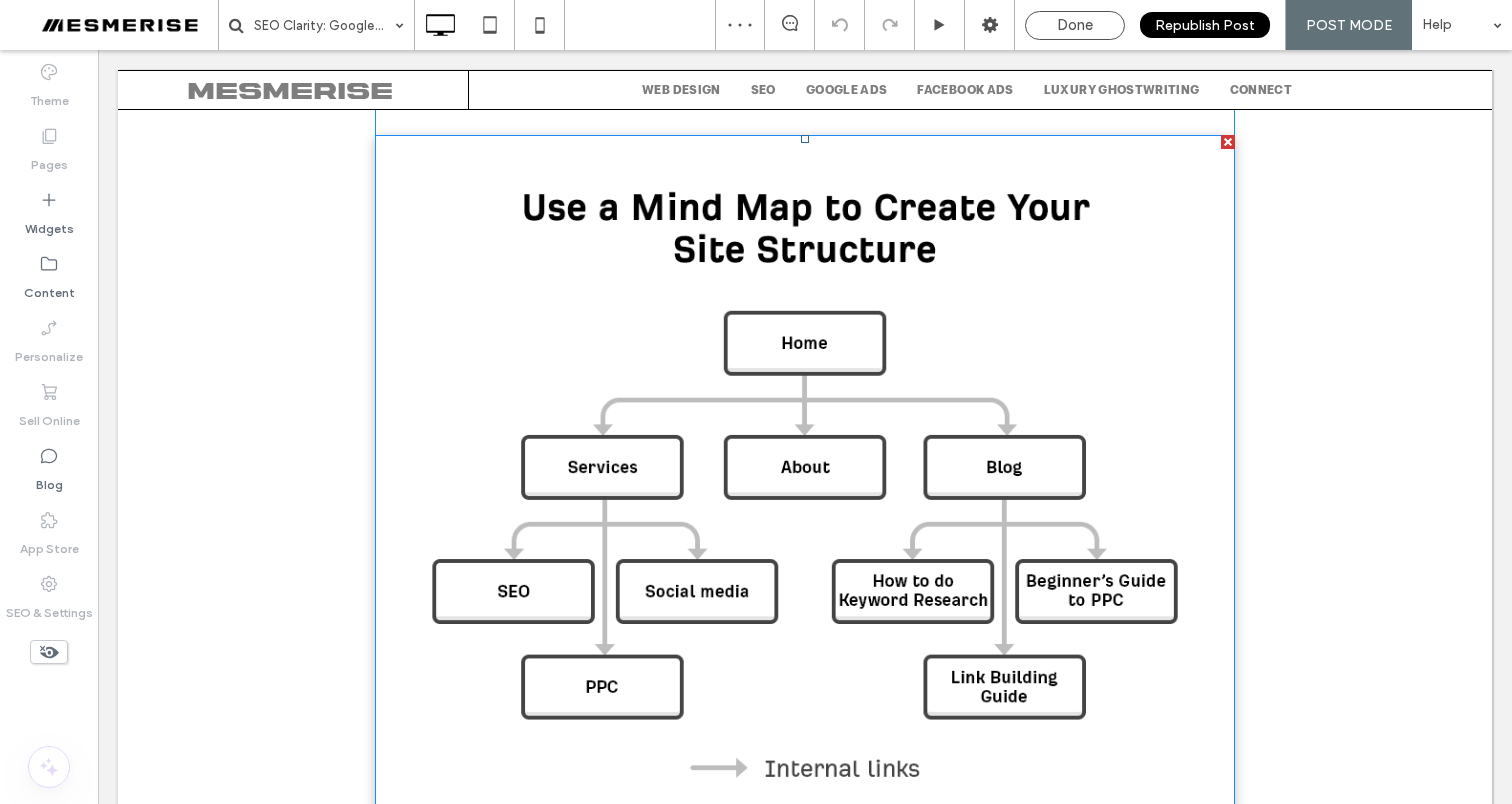 scroll, scrollTop: 12209, scrollLeft: 0, axis: vertical 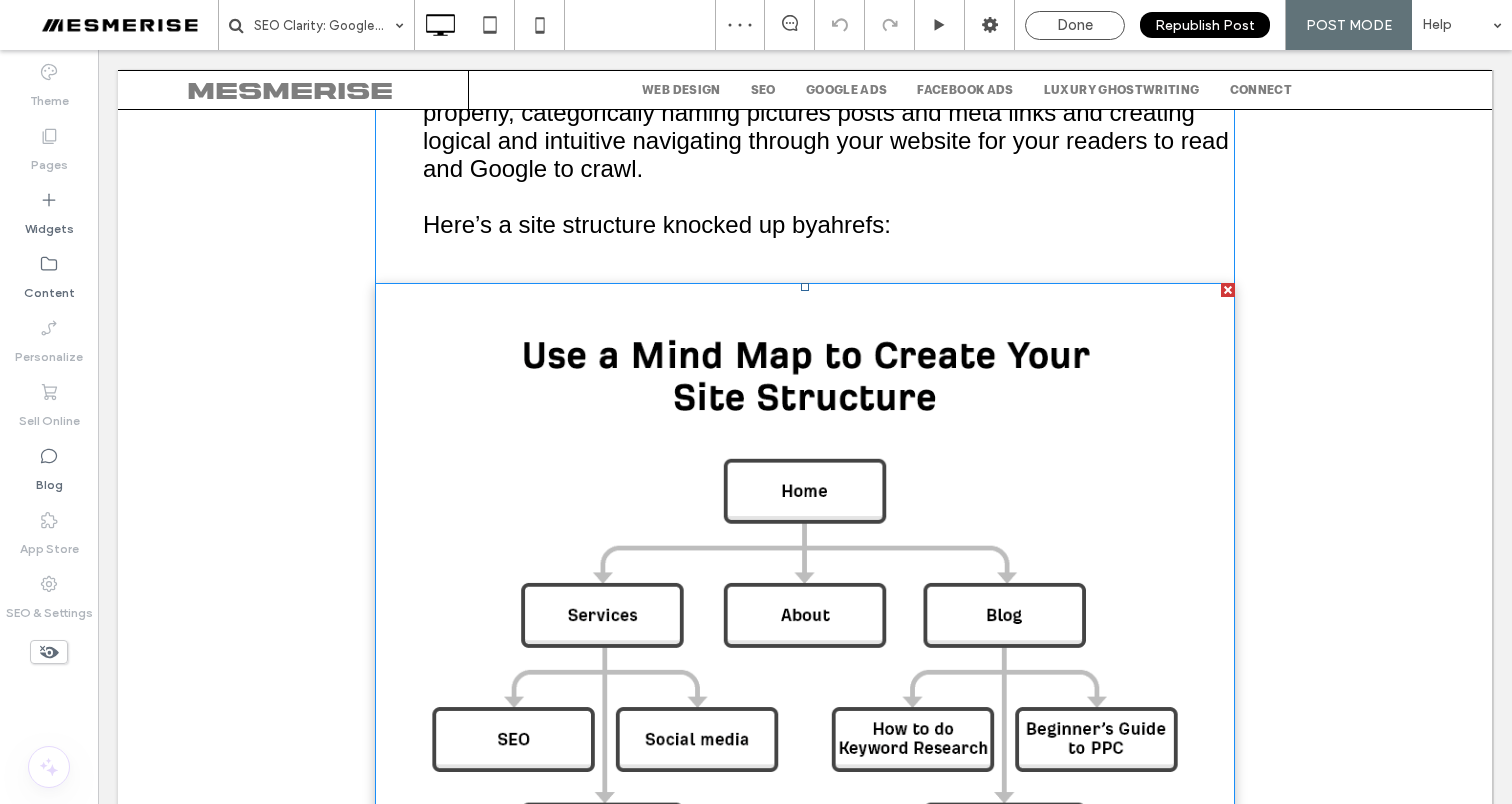 click at bounding box center [805, 666] 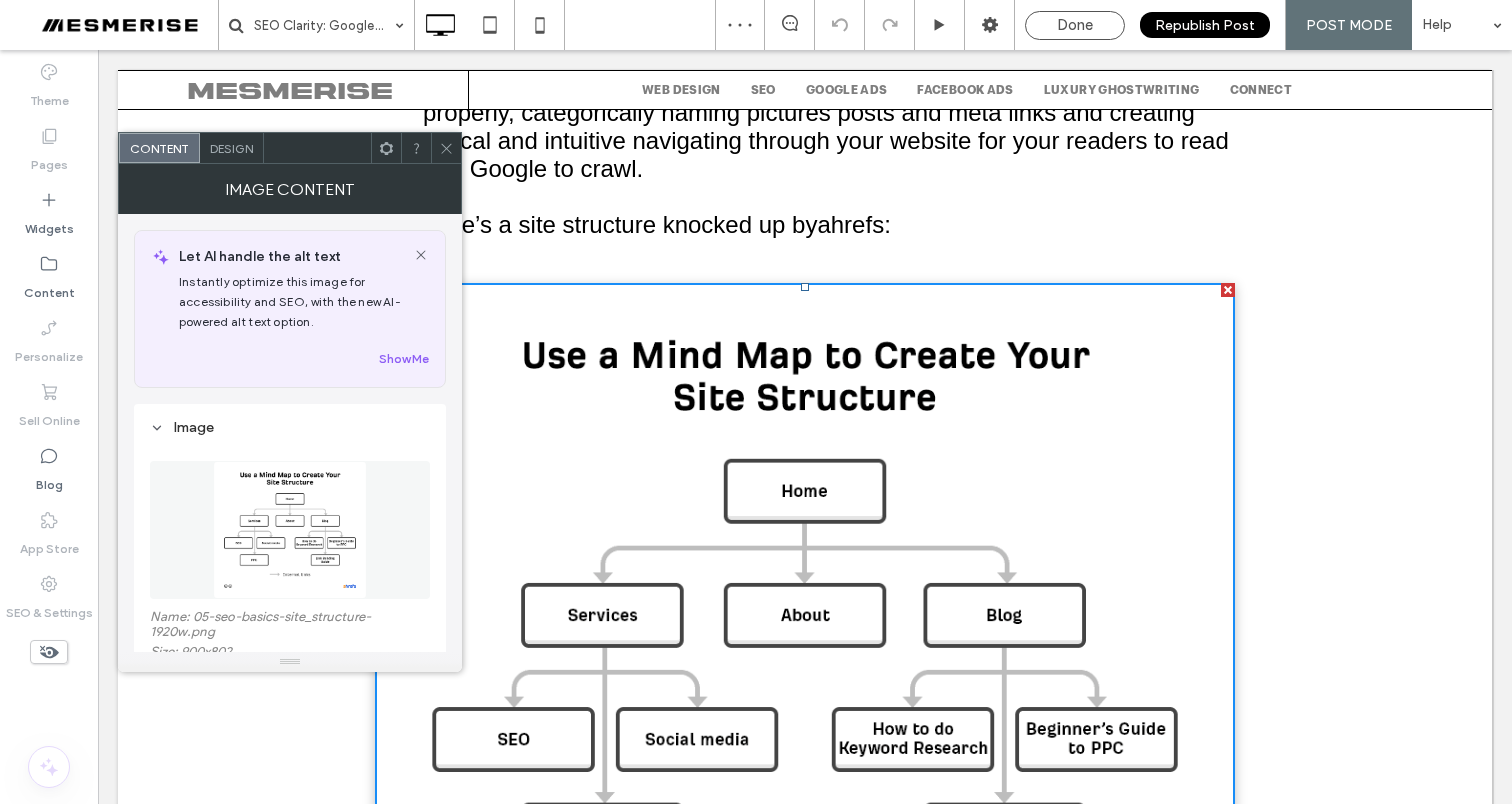scroll, scrollTop: 143, scrollLeft: 0, axis: vertical 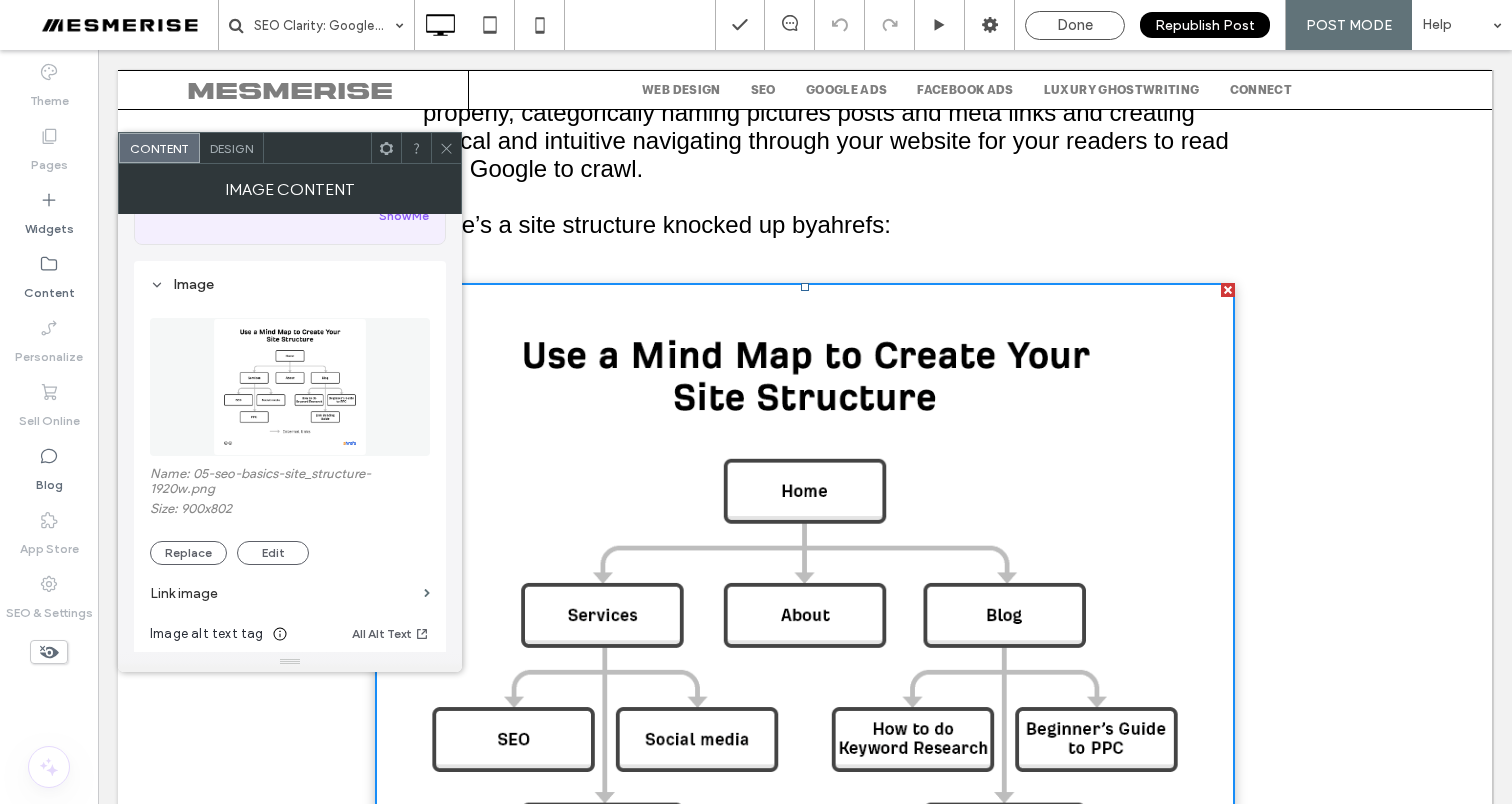 click on "Name: 05-seo-basics-site_structure-1920w.png" at bounding box center (290, 483) 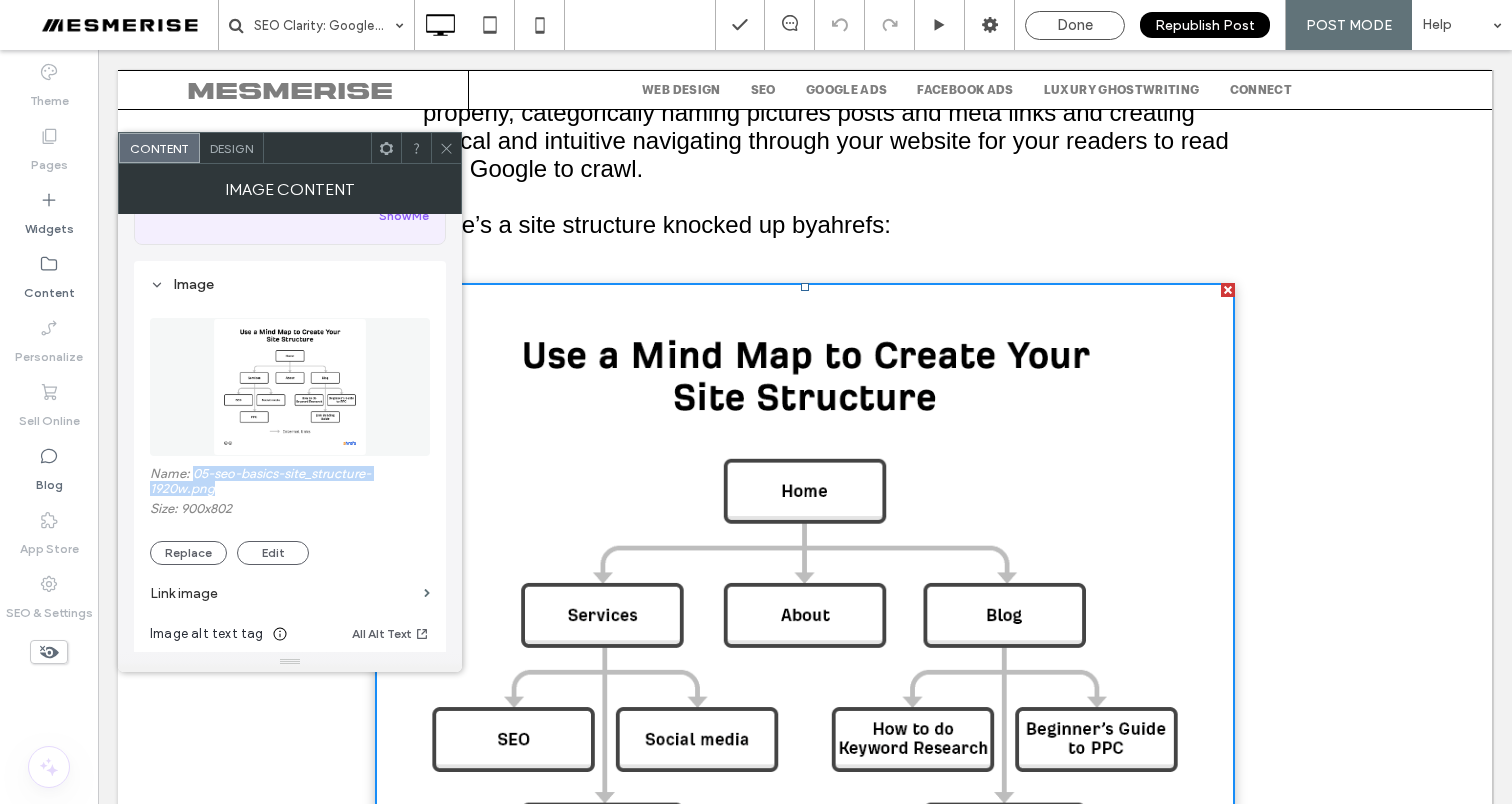drag, startPoint x: 216, startPoint y: 492, endPoint x: 196, endPoint y: 476, distance: 25.612497 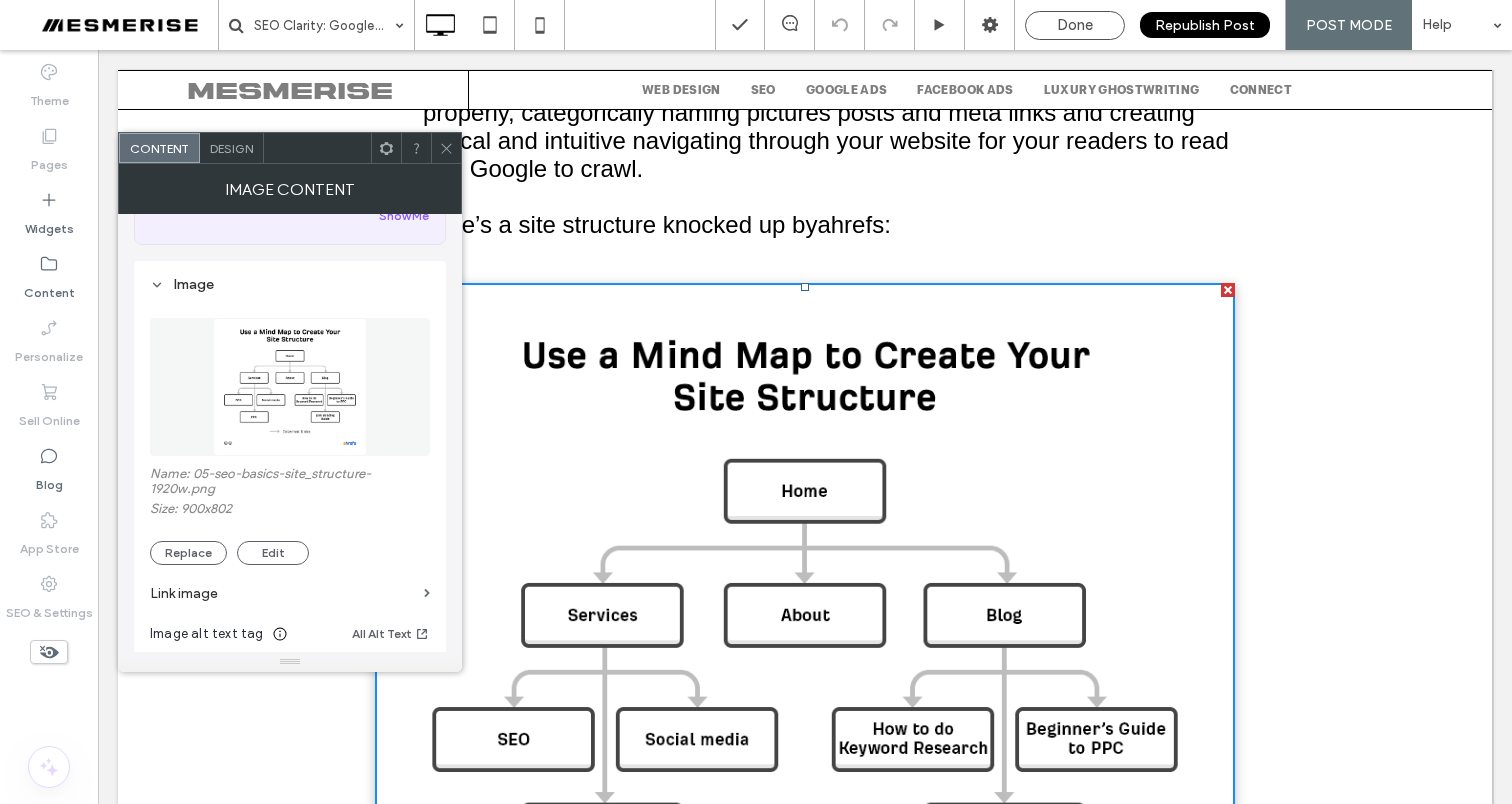 click on "Name: 05-seo-basics-site_structure-1920w.png" at bounding box center (290, 483) 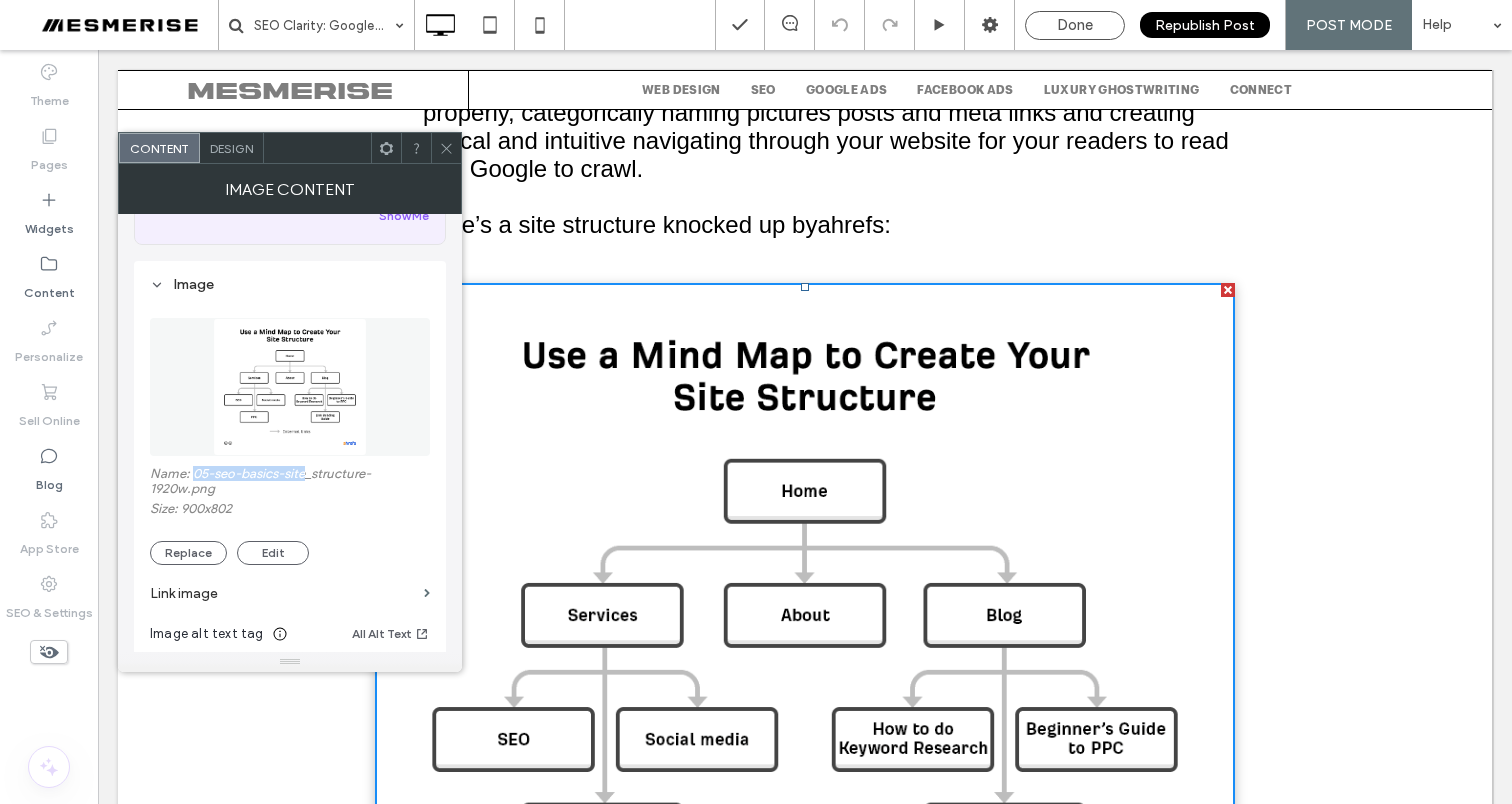 drag, startPoint x: 192, startPoint y: 476, endPoint x: 307, endPoint y: 482, distance: 115.15642 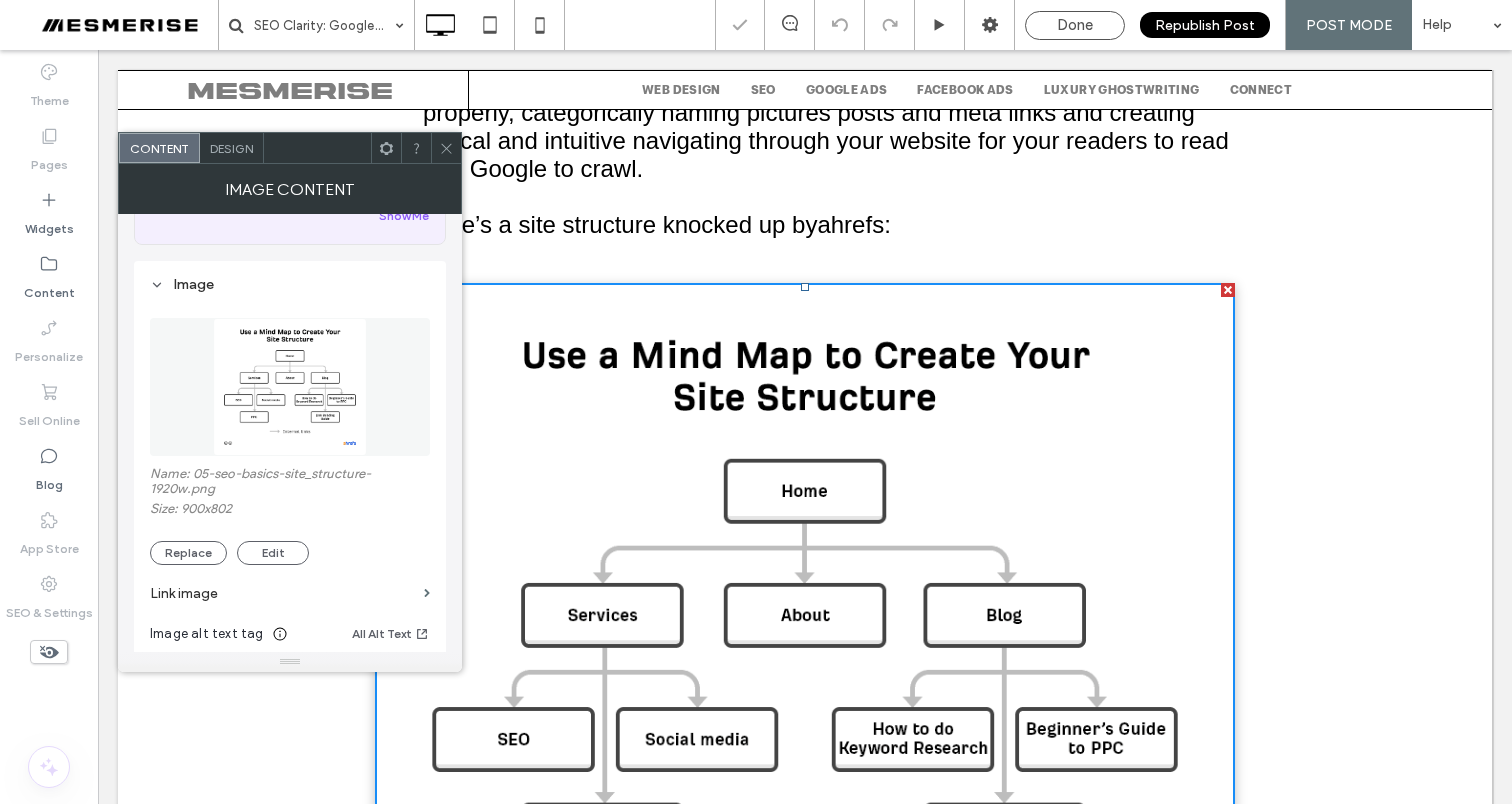 click at bounding box center [446, 148] 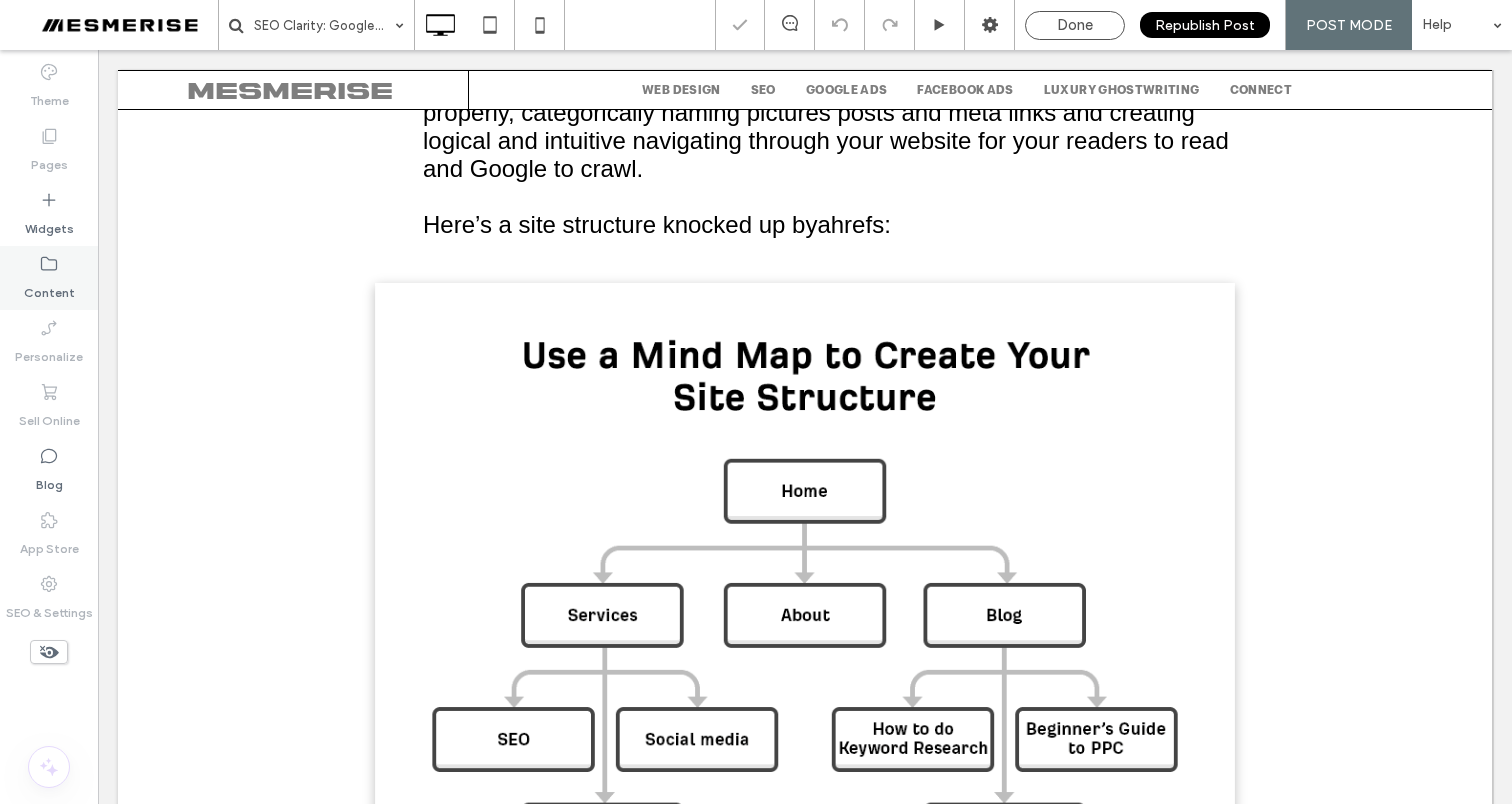 click on "Content" at bounding box center (49, 288) 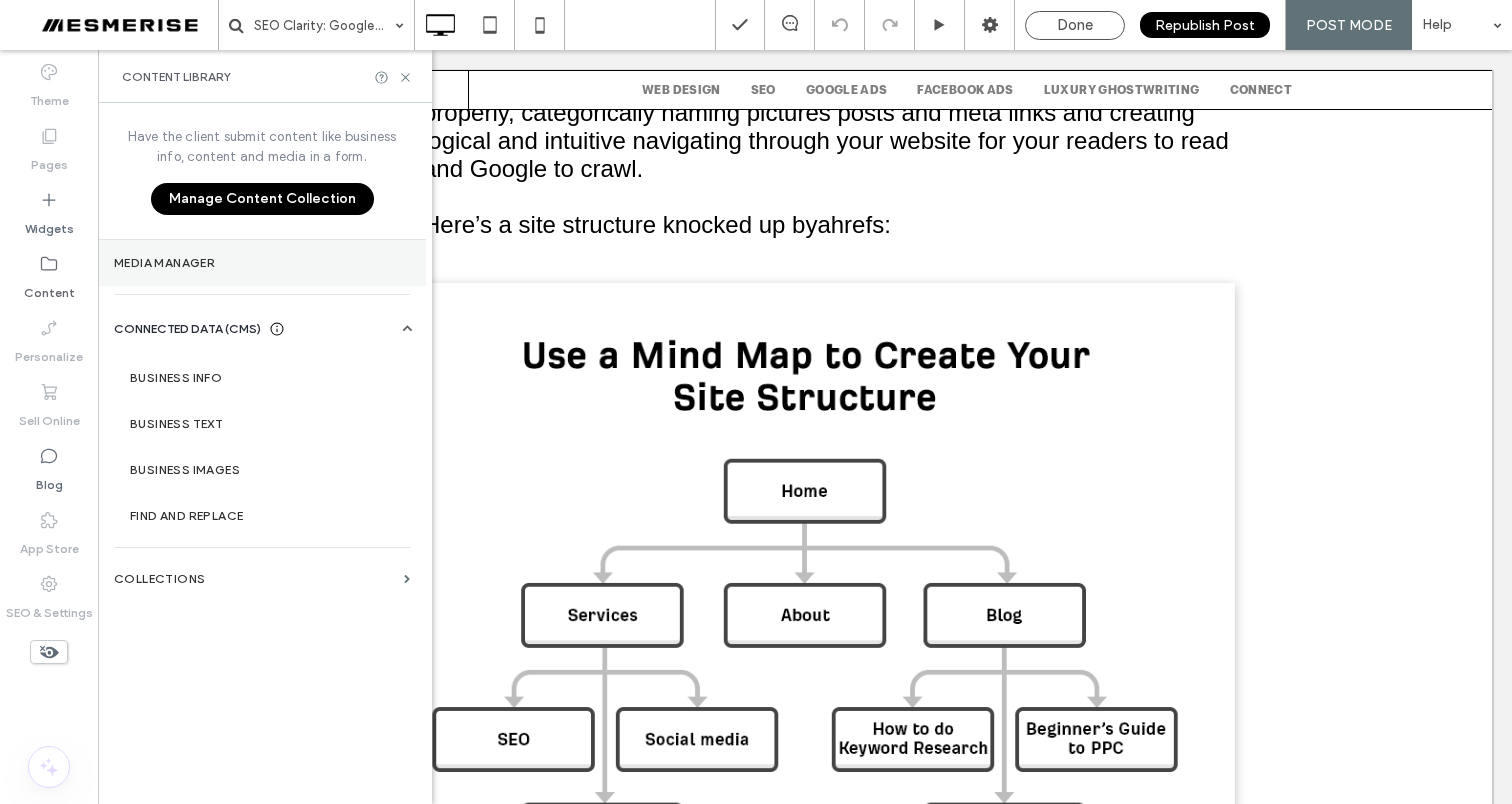 click on "Media Manager" at bounding box center [262, 263] 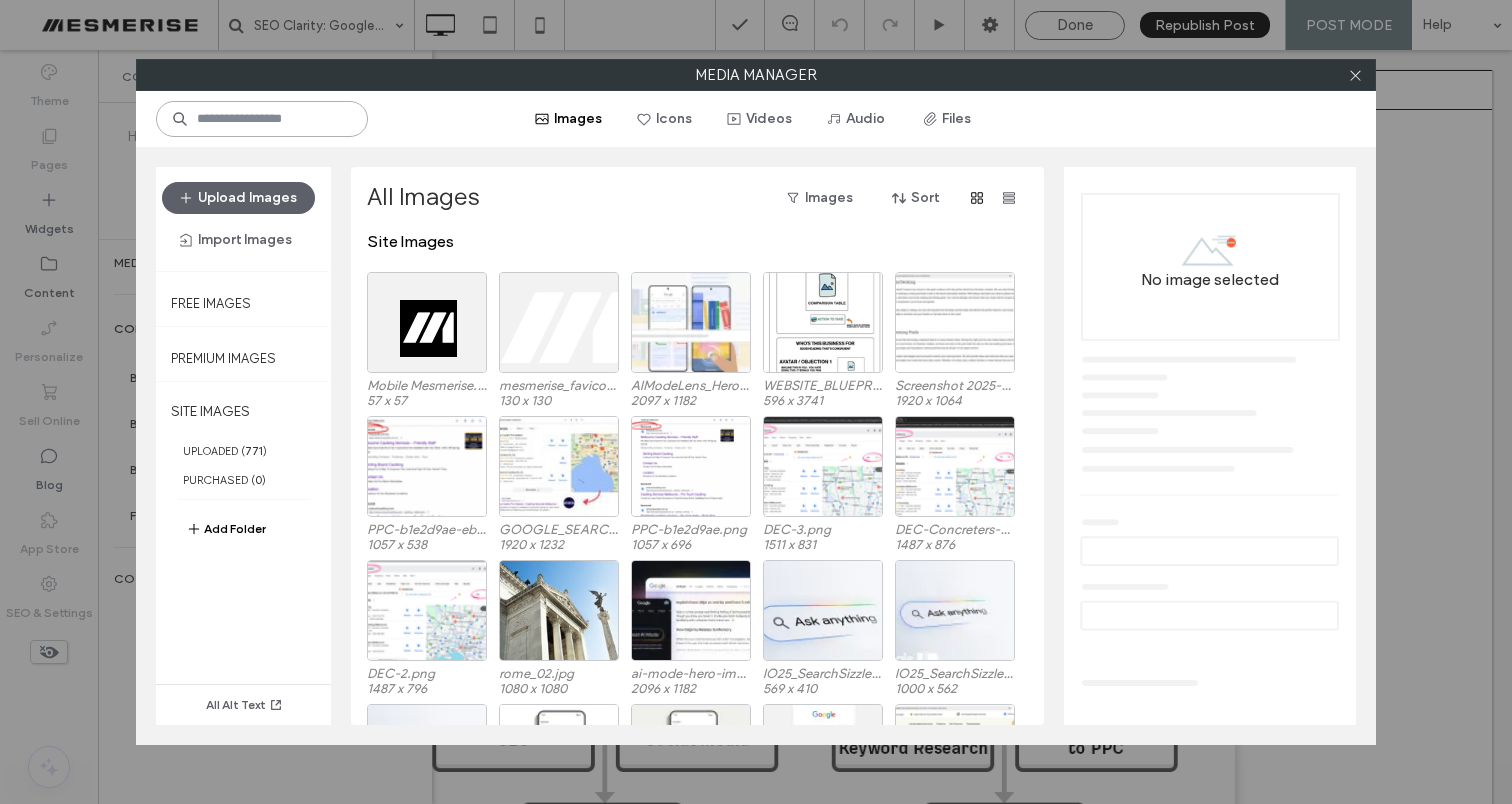 click at bounding box center (262, 119) 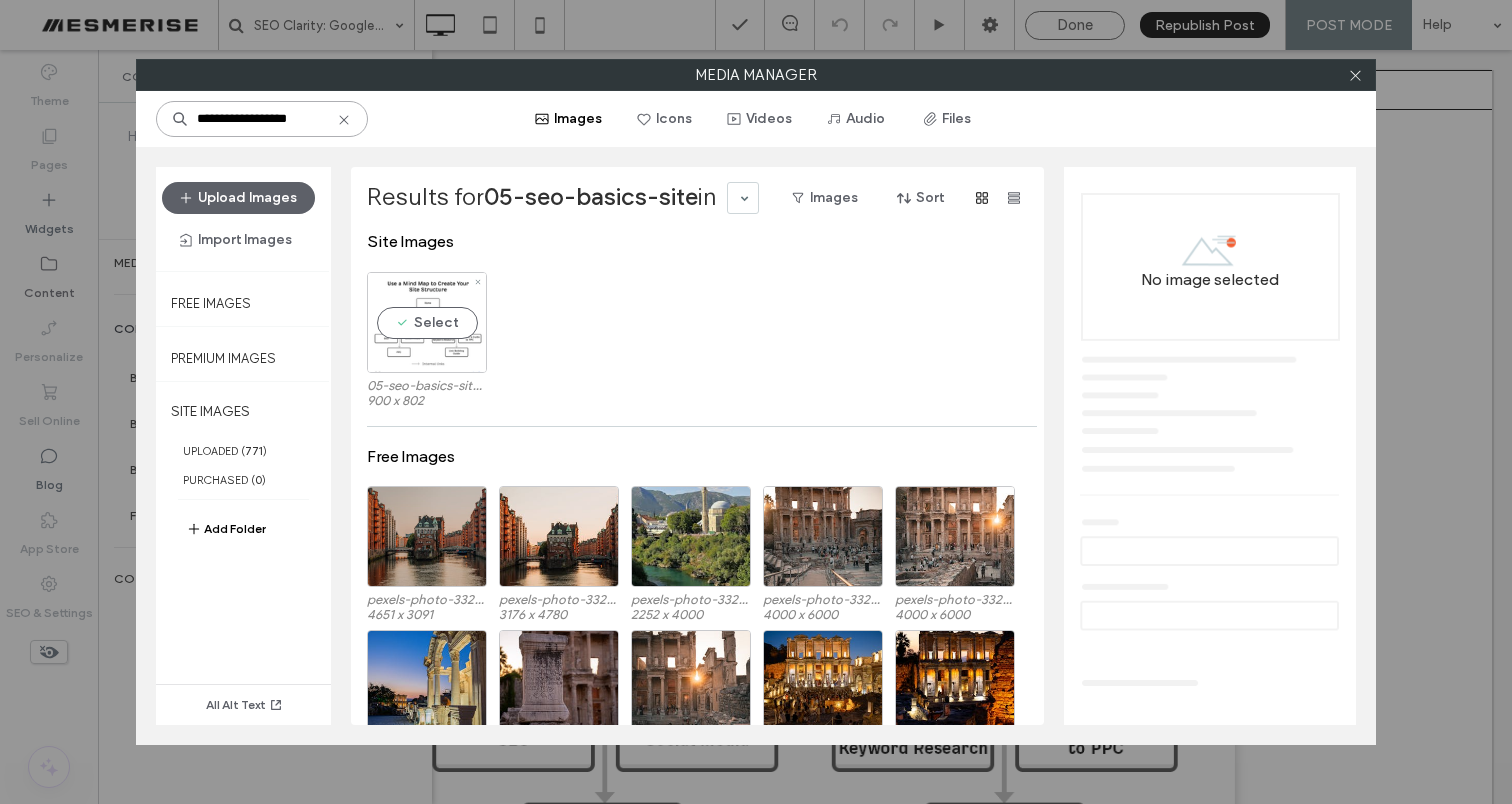 type on "**********" 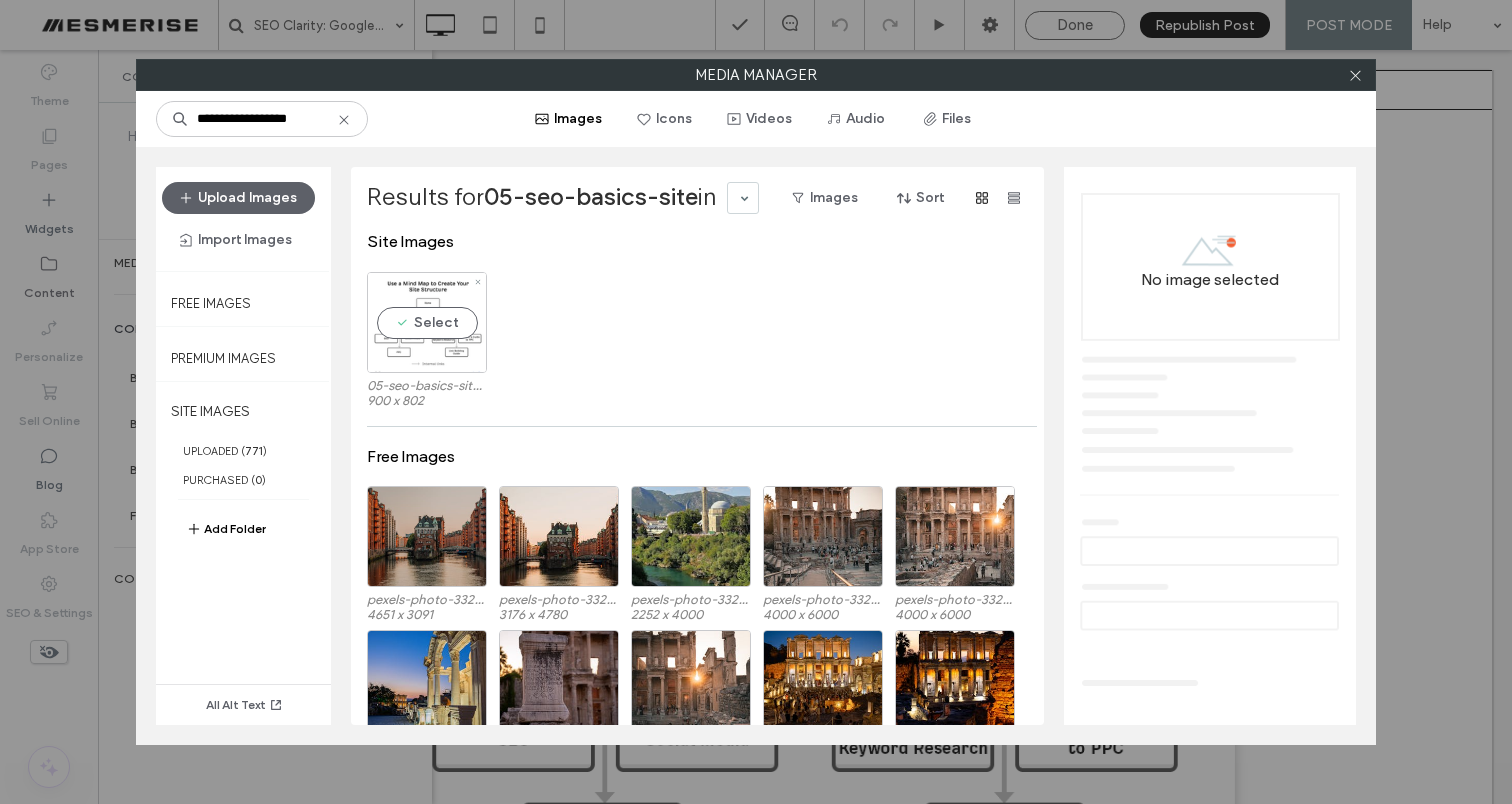 click on "Select" at bounding box center (427, 322) 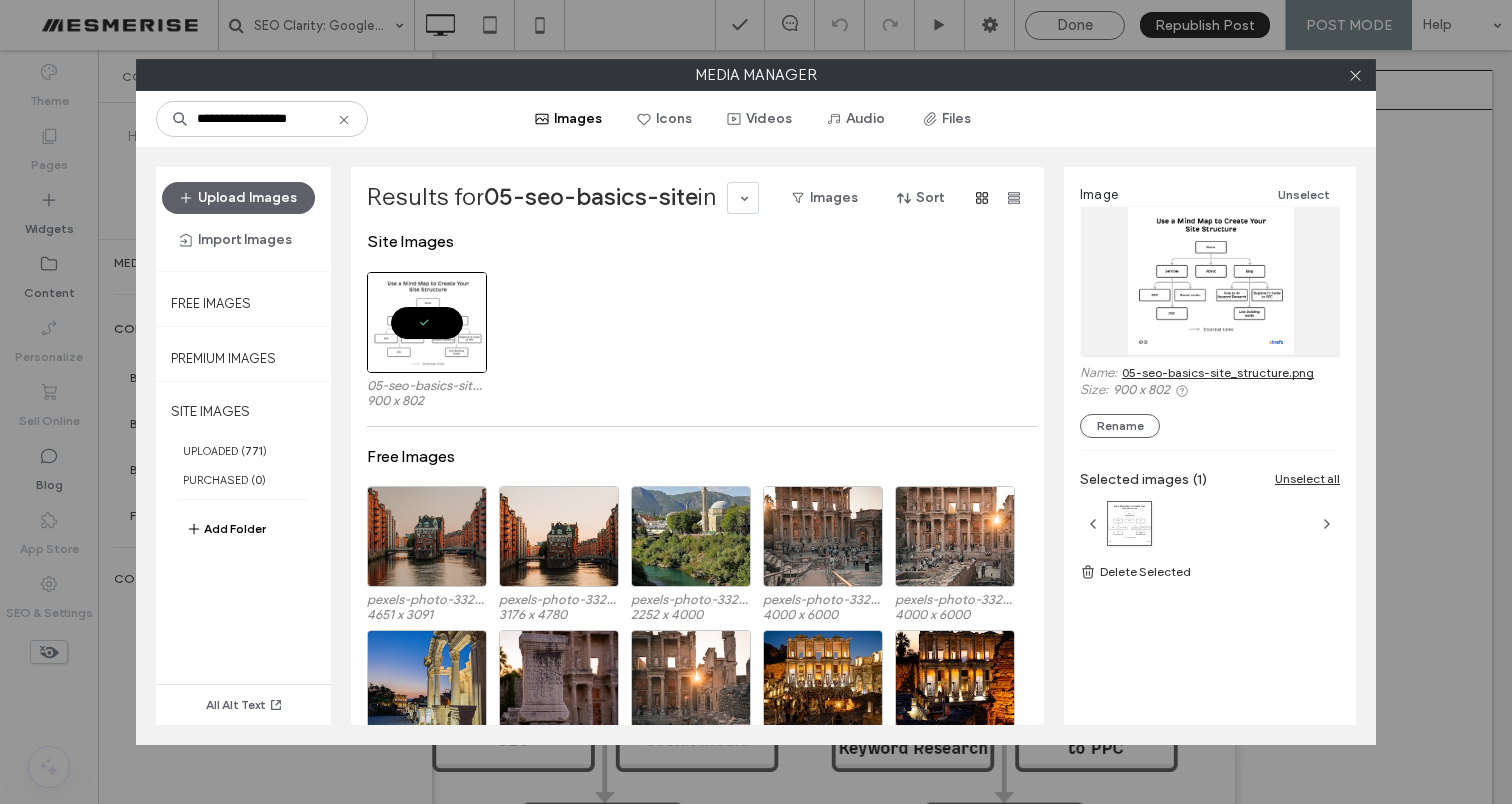 click at bounding box center [1355, 75] 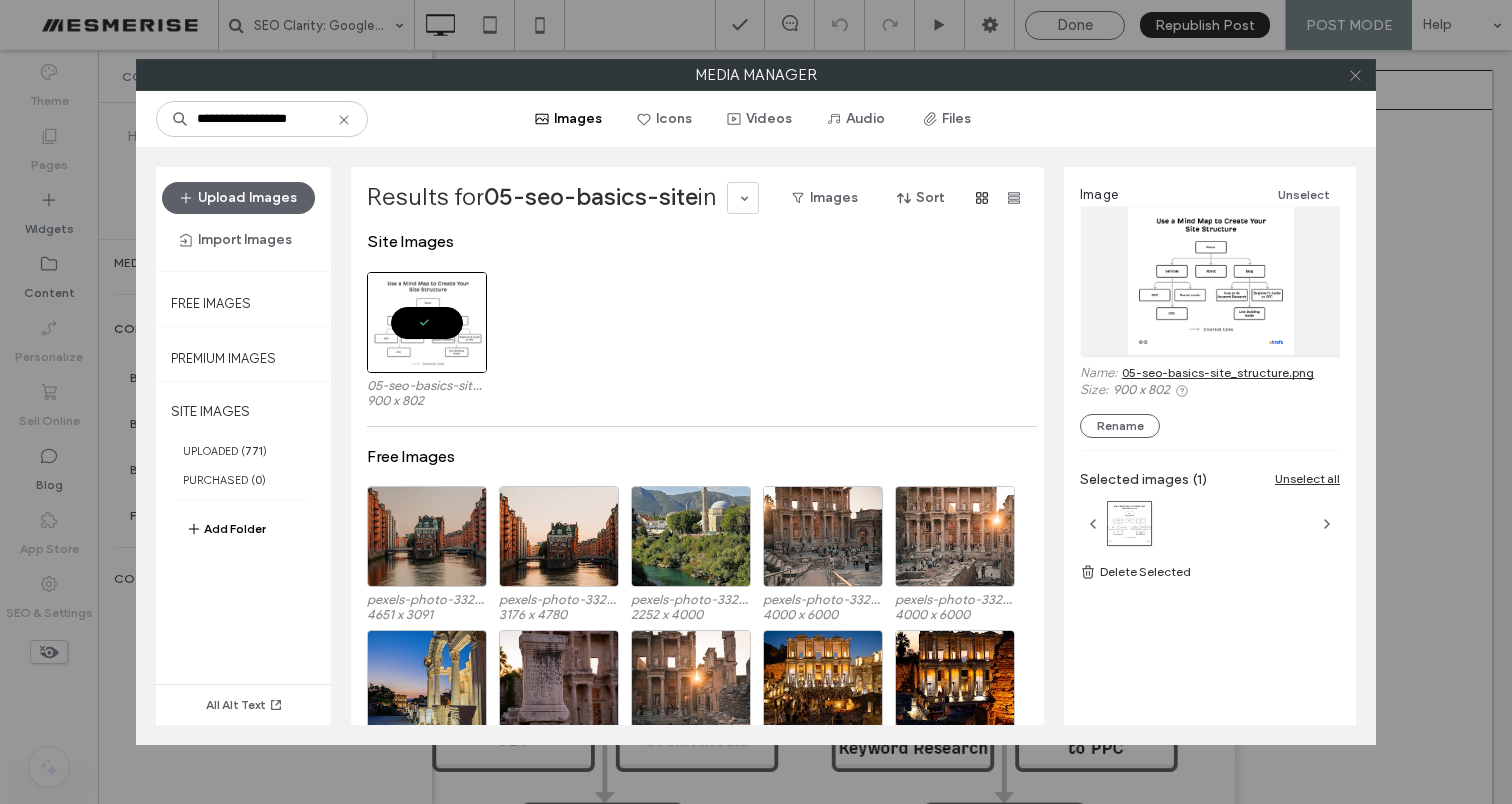 click 